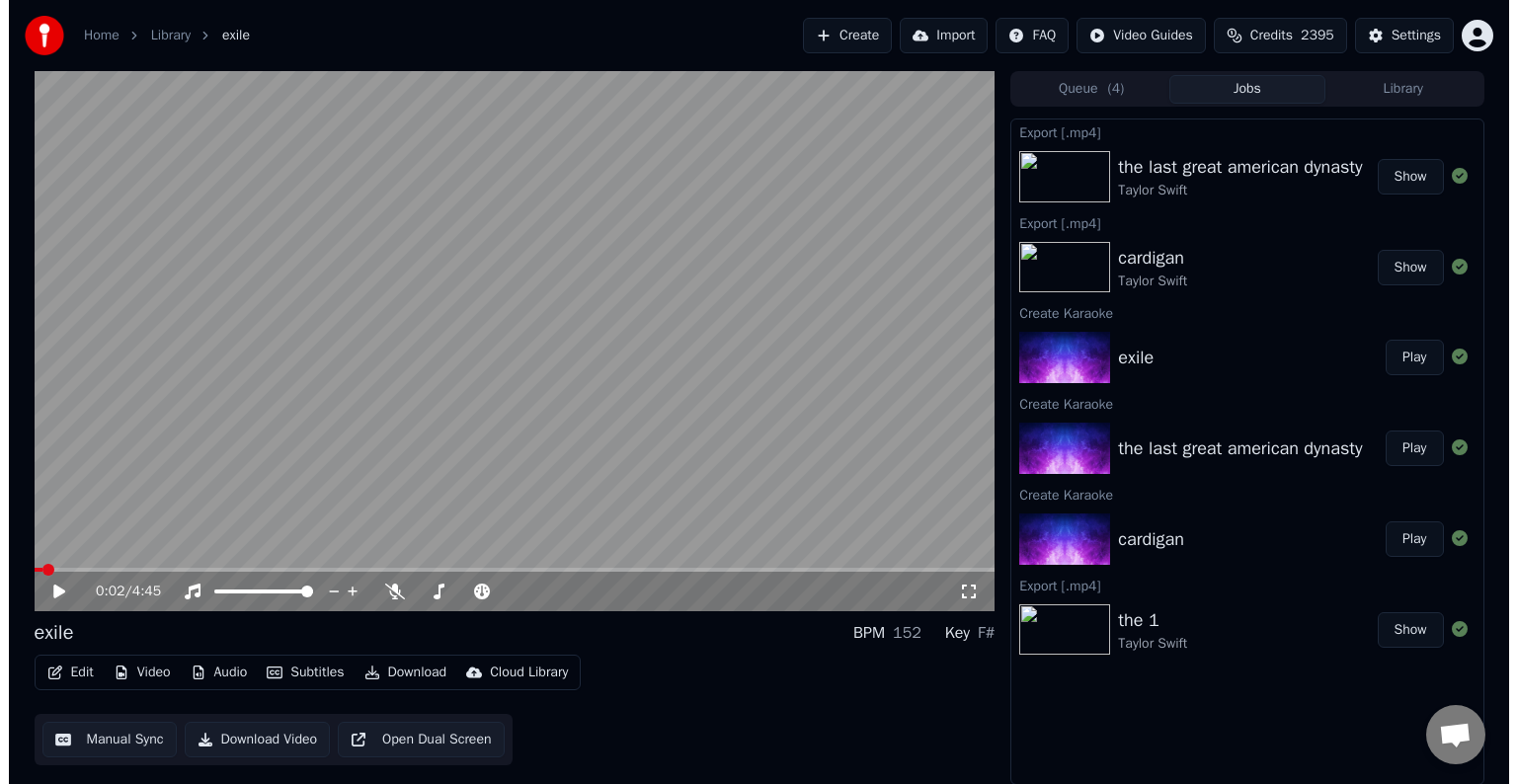 scroll, scrollTop: 0, scrollLeft: 0, axis: both 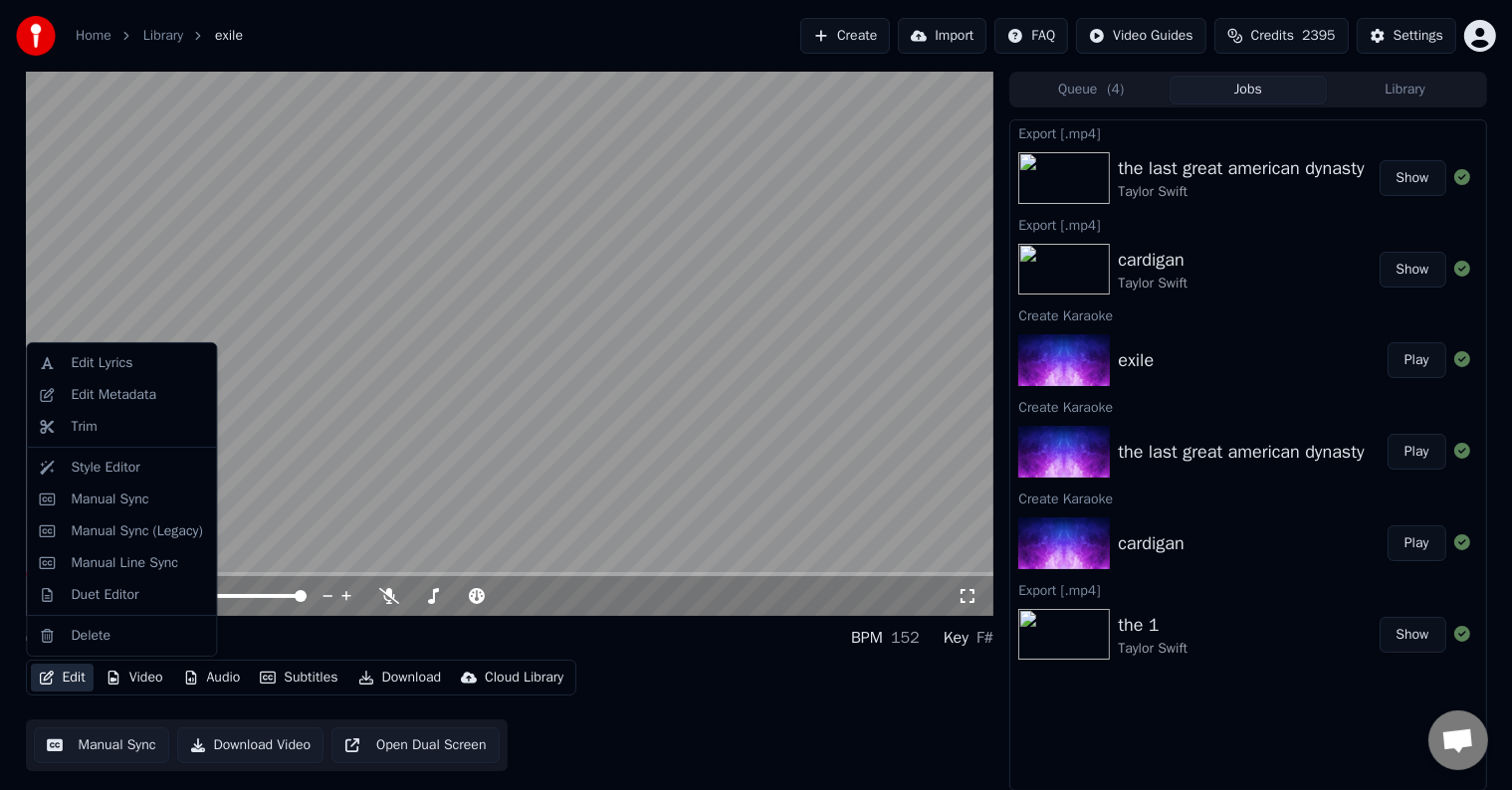 click on "Edit" at bounding box center [62, 678] 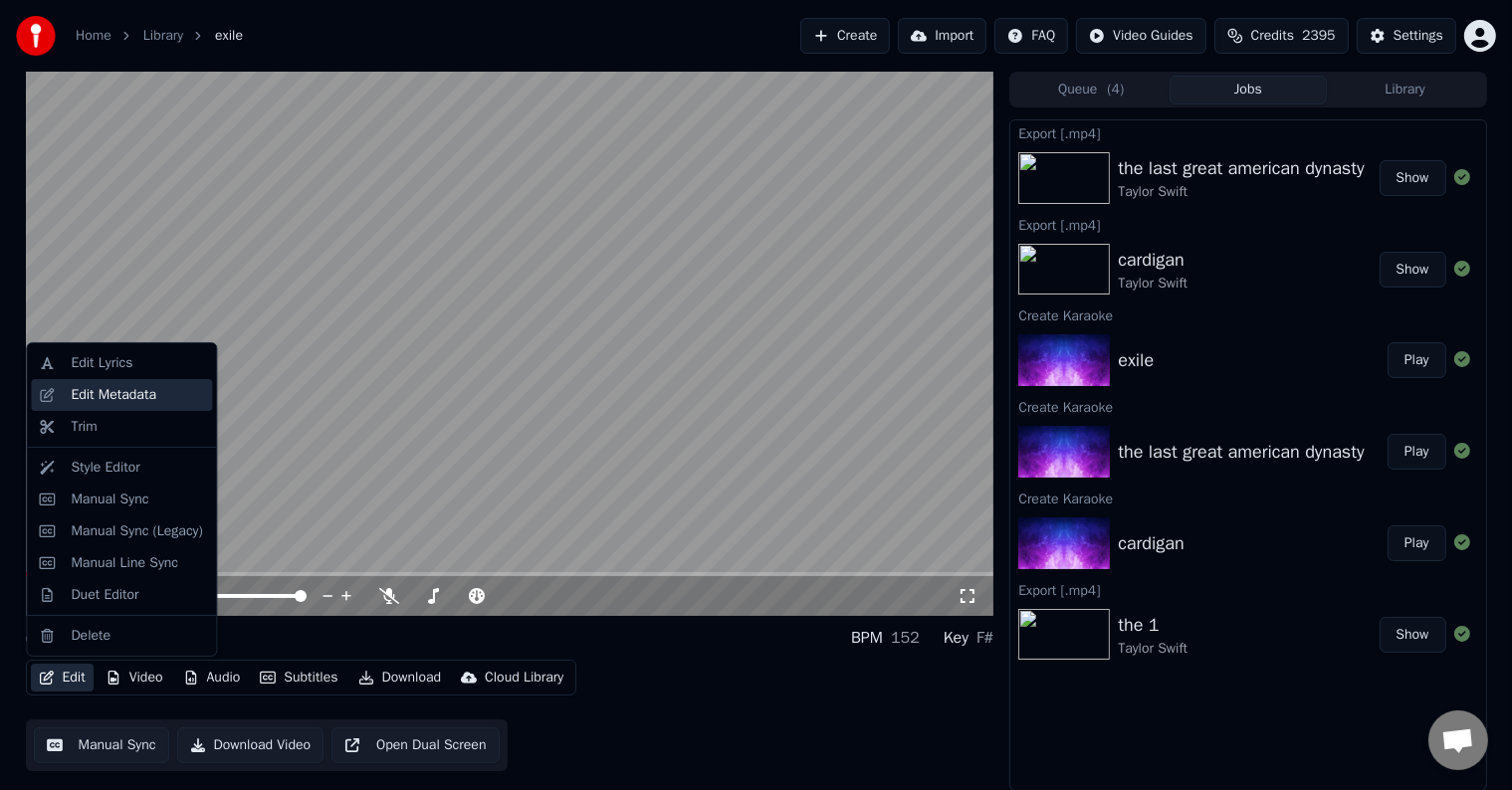 click on "Edit Metadata" at bounding box center (113, 395) 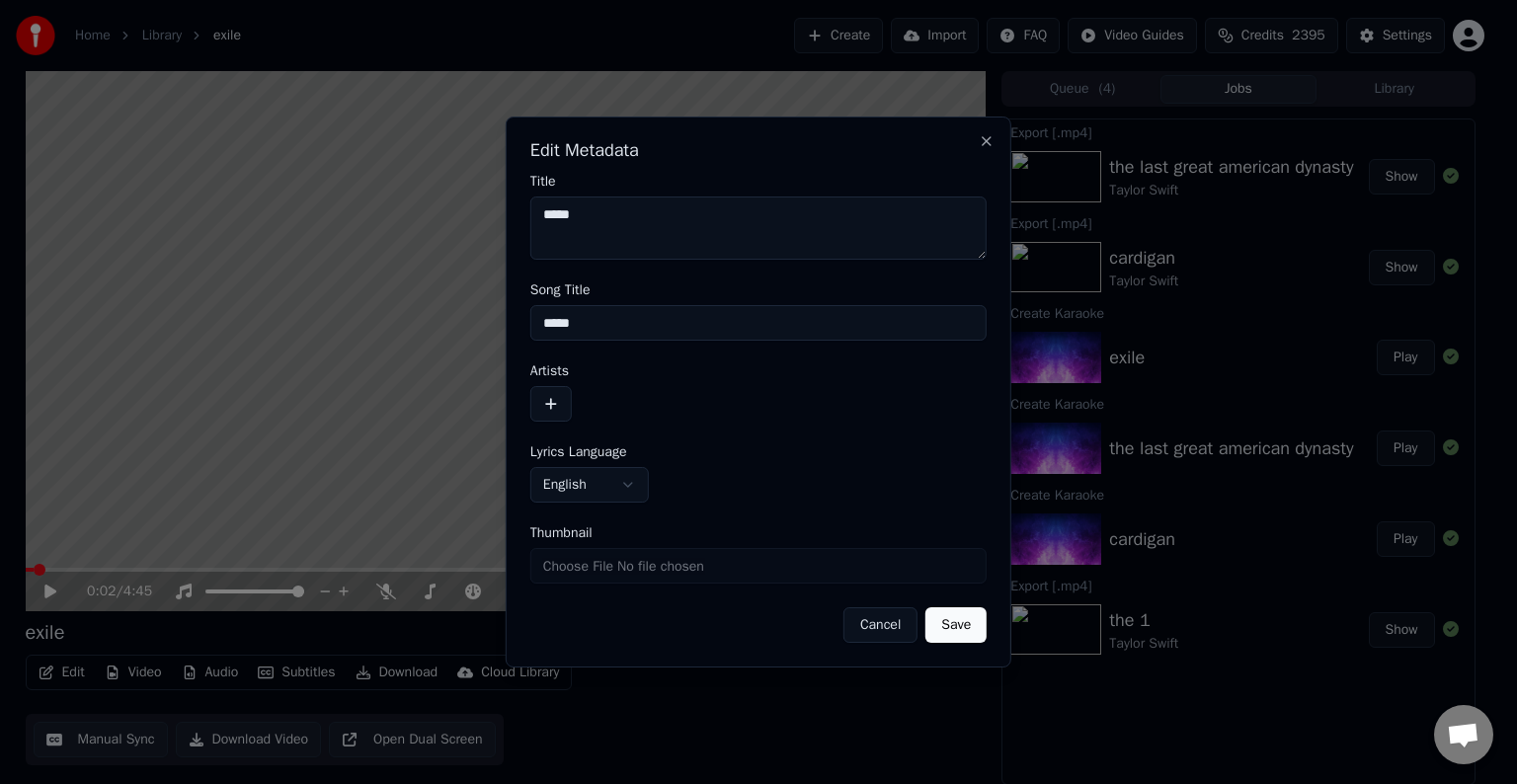 click at bounding box center (551, 404) 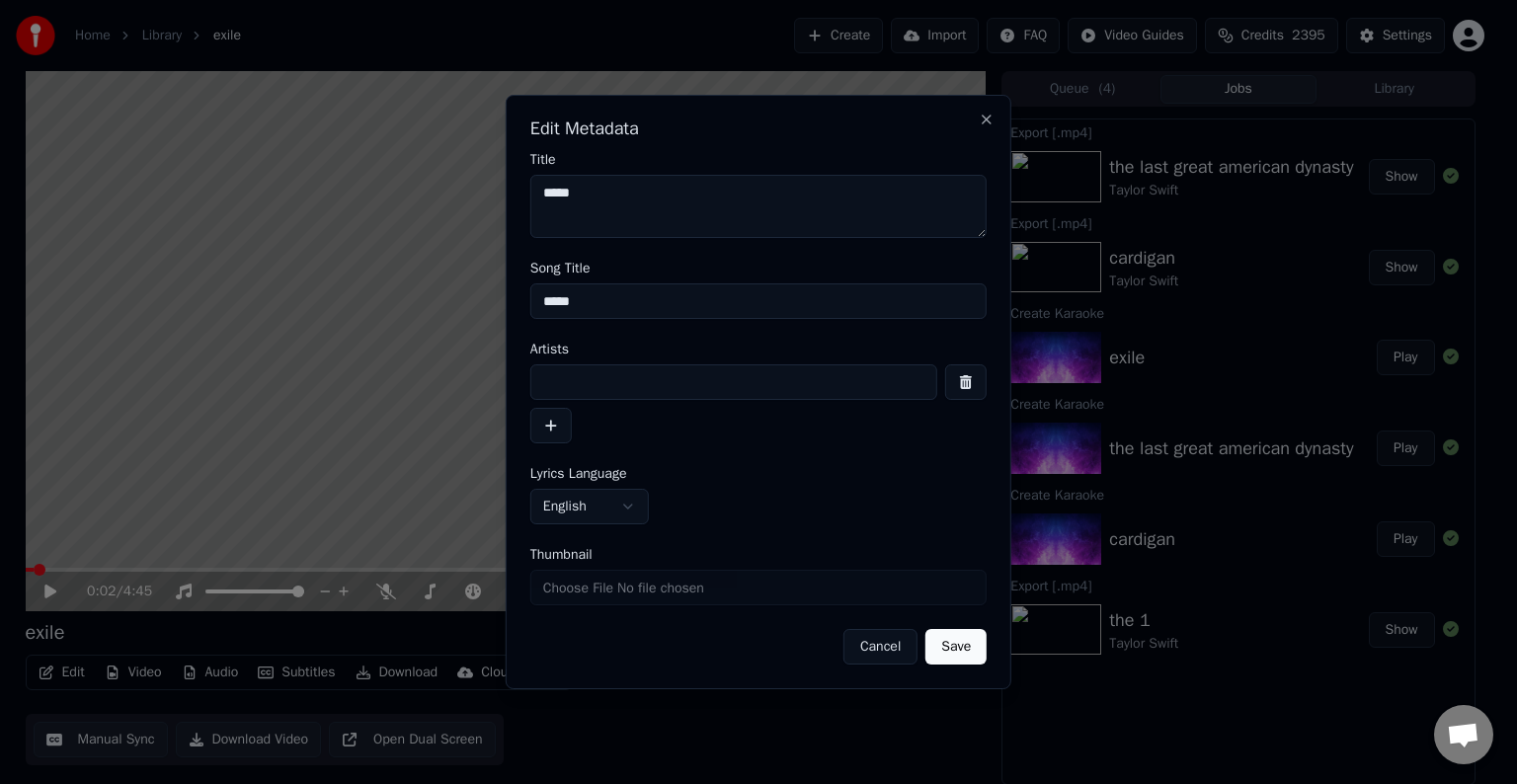 click at bounding box center [734, 382] 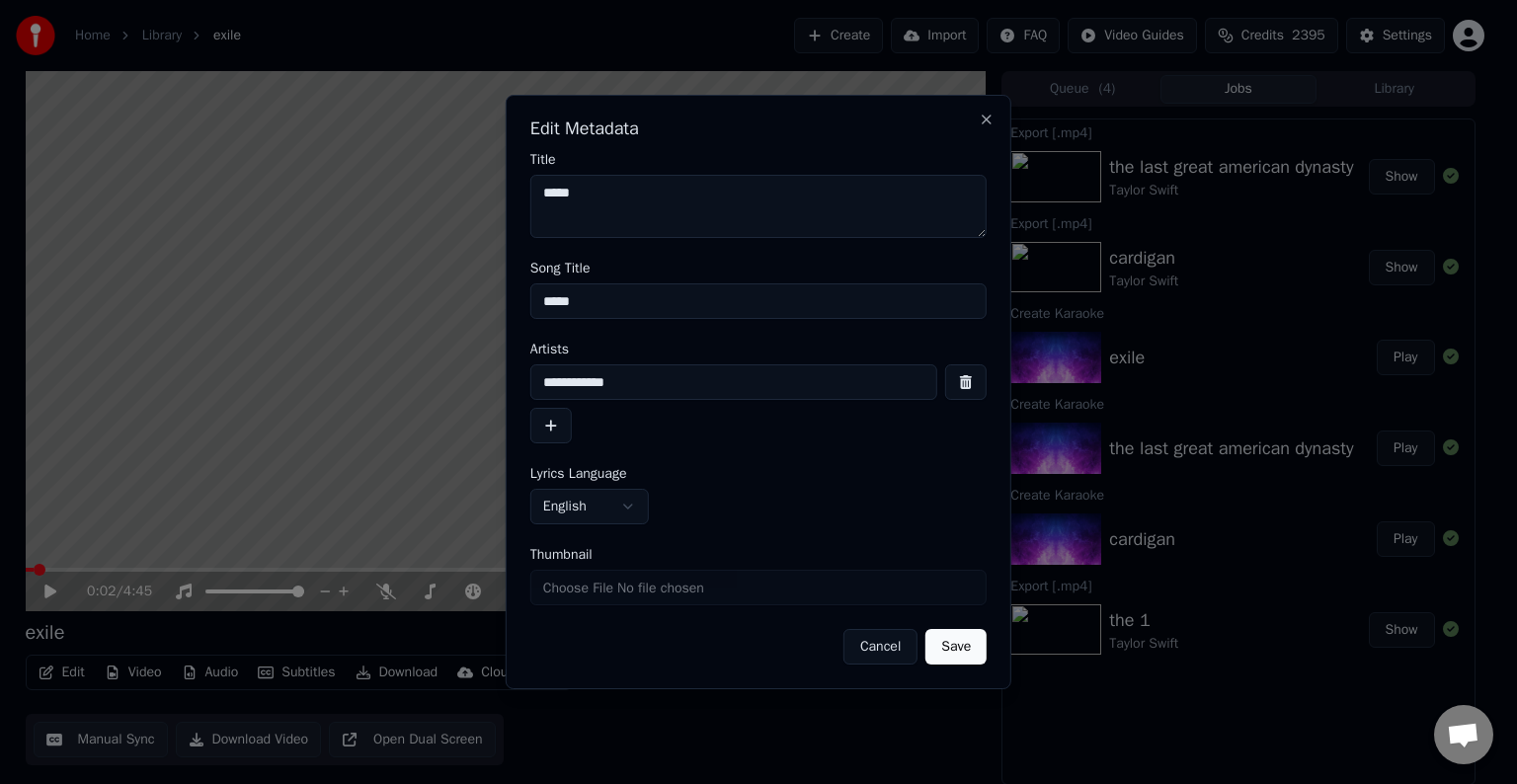 type on "**********" 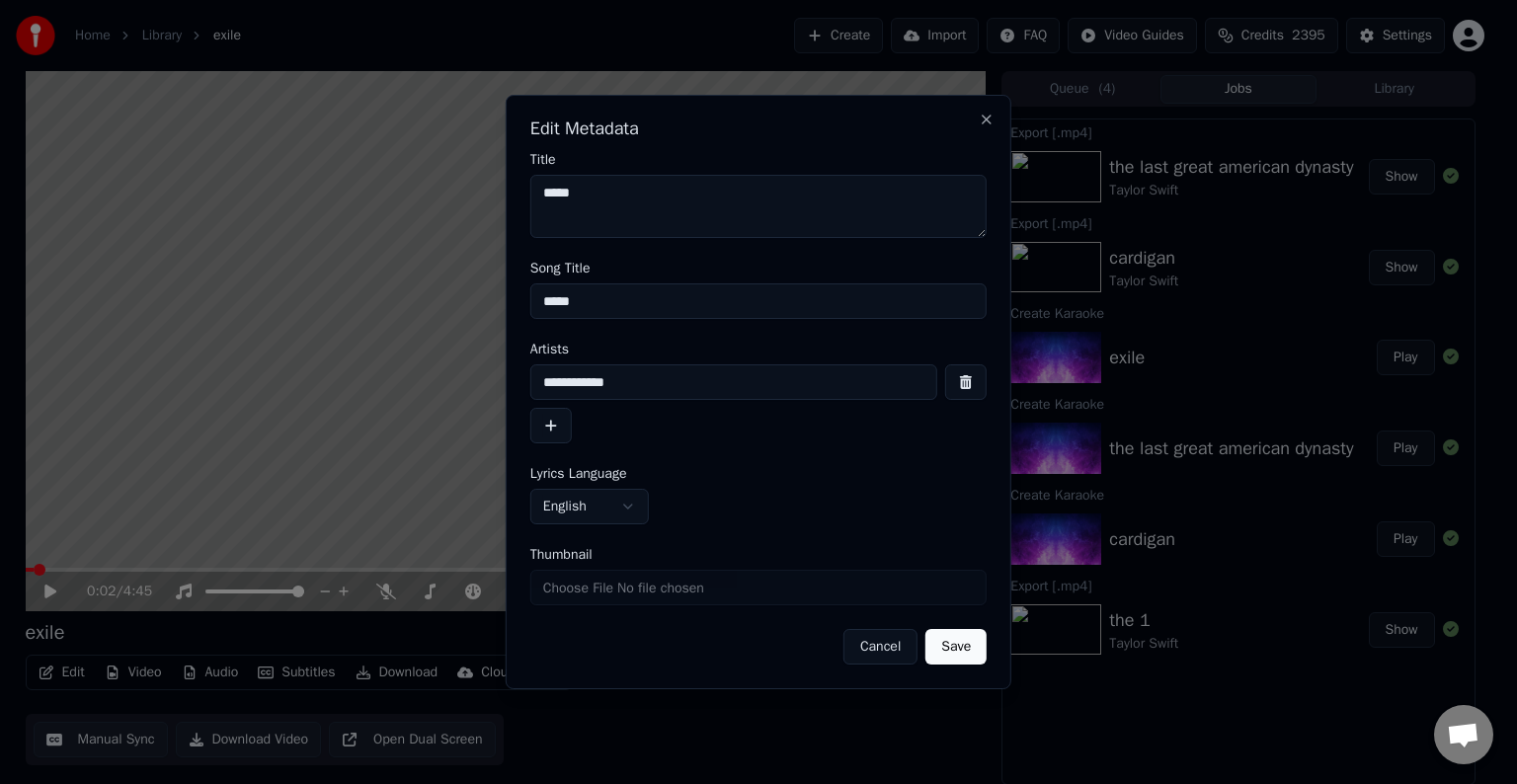 click on "Save" at bounding box center [956, 647] 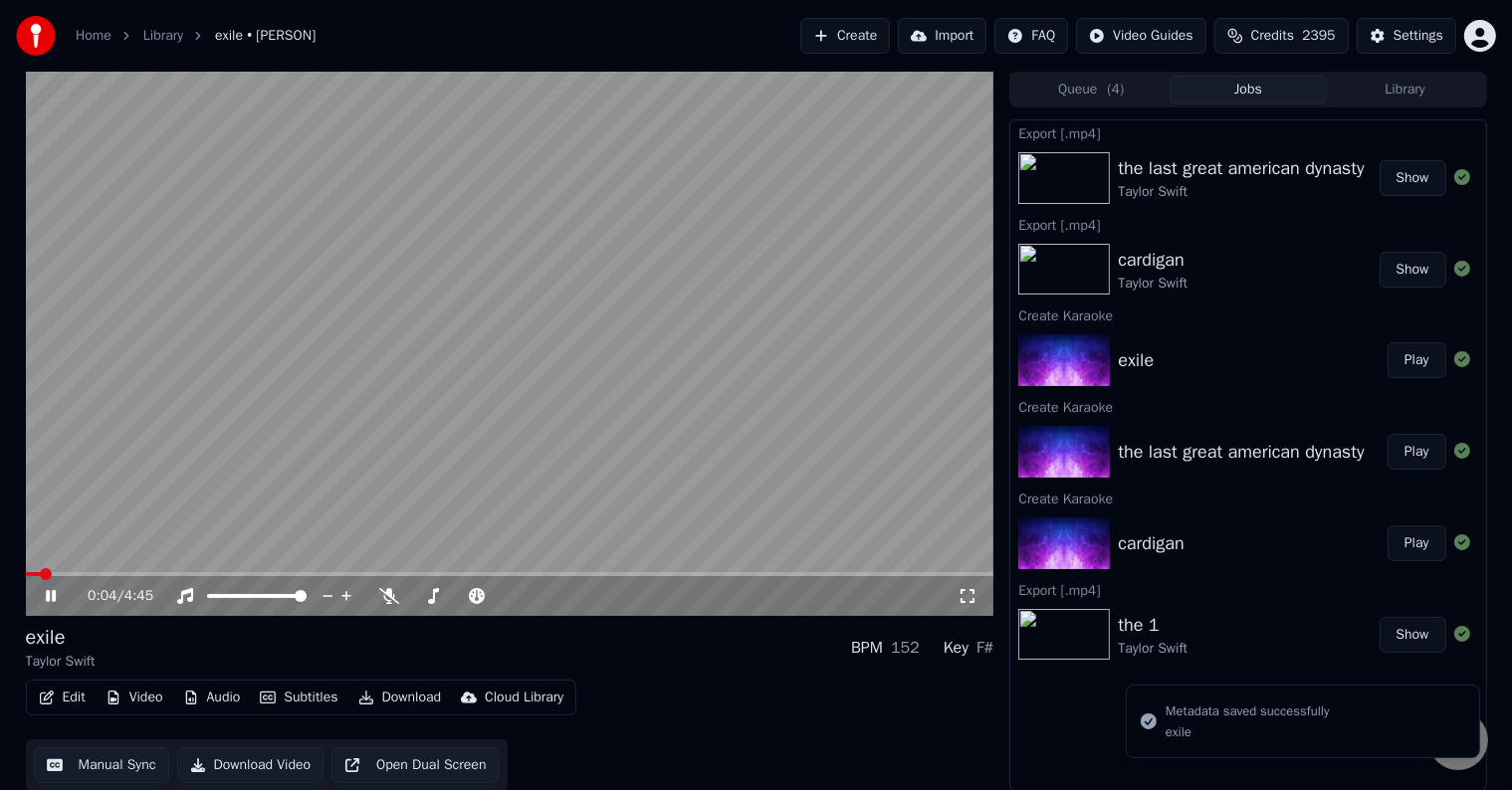 click 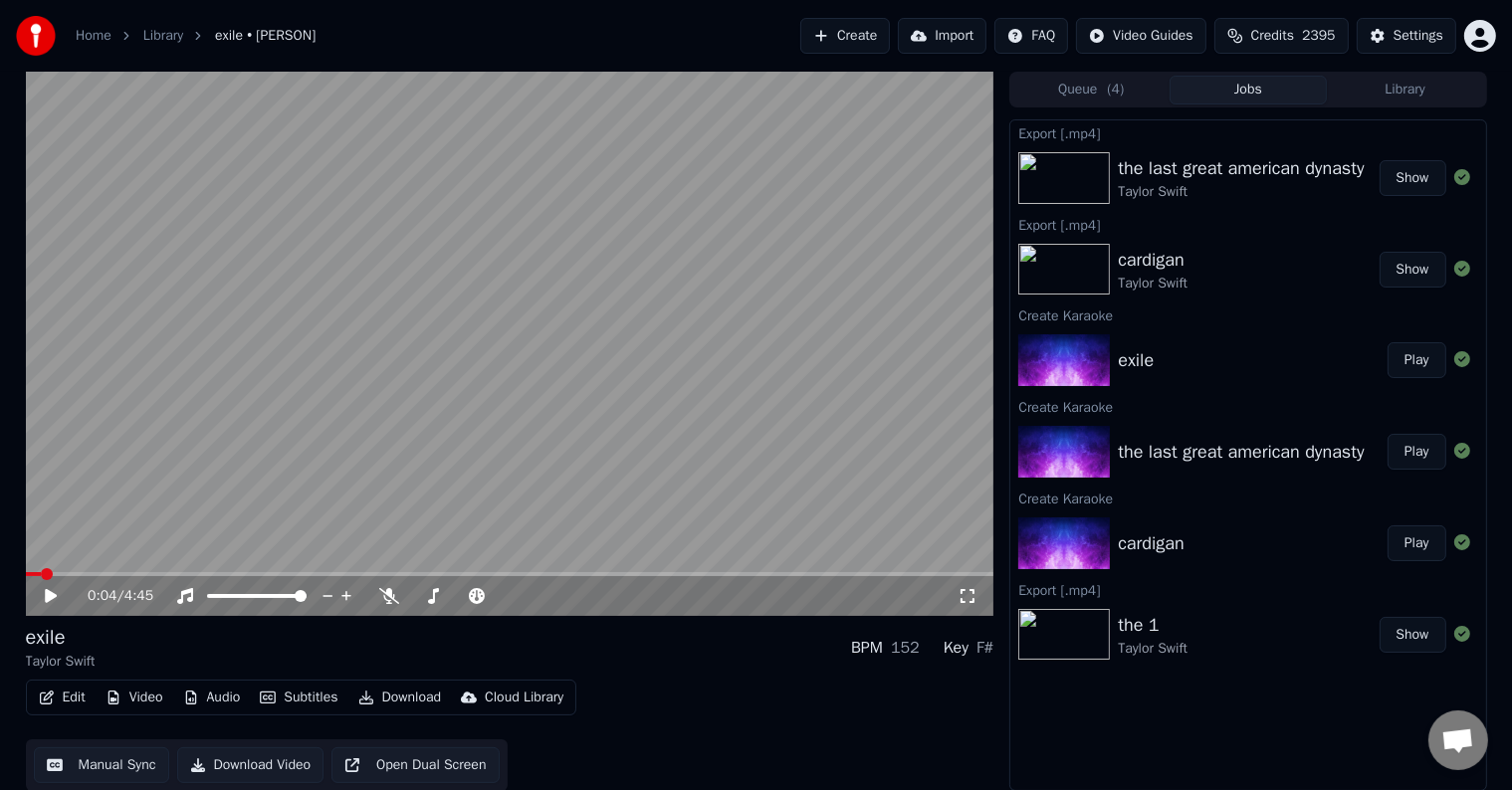 click on "Edit" at bounding box center [62, 697] 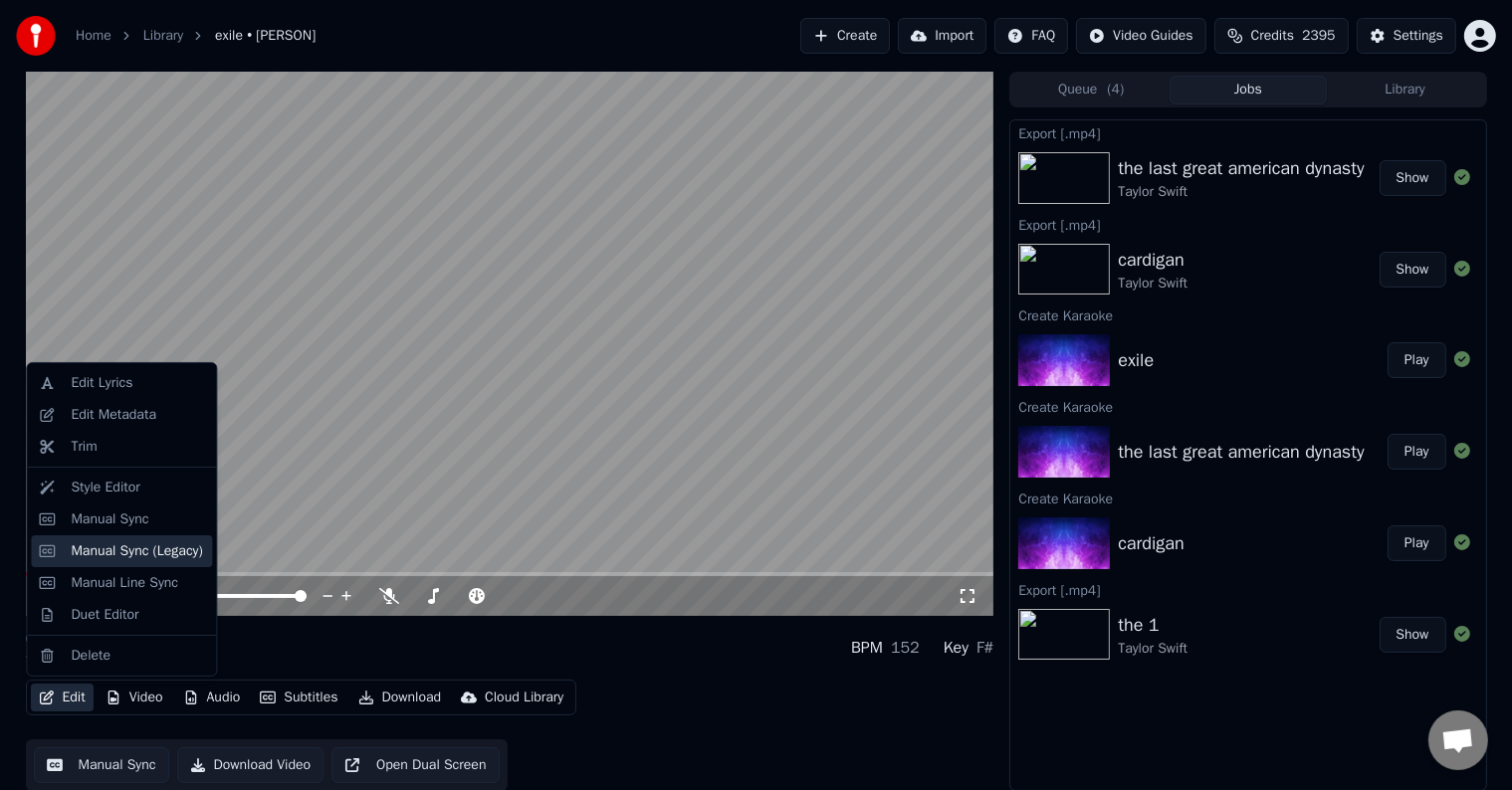 click on "Manual Sync (Legacy)" at bounding box center [136, 551] 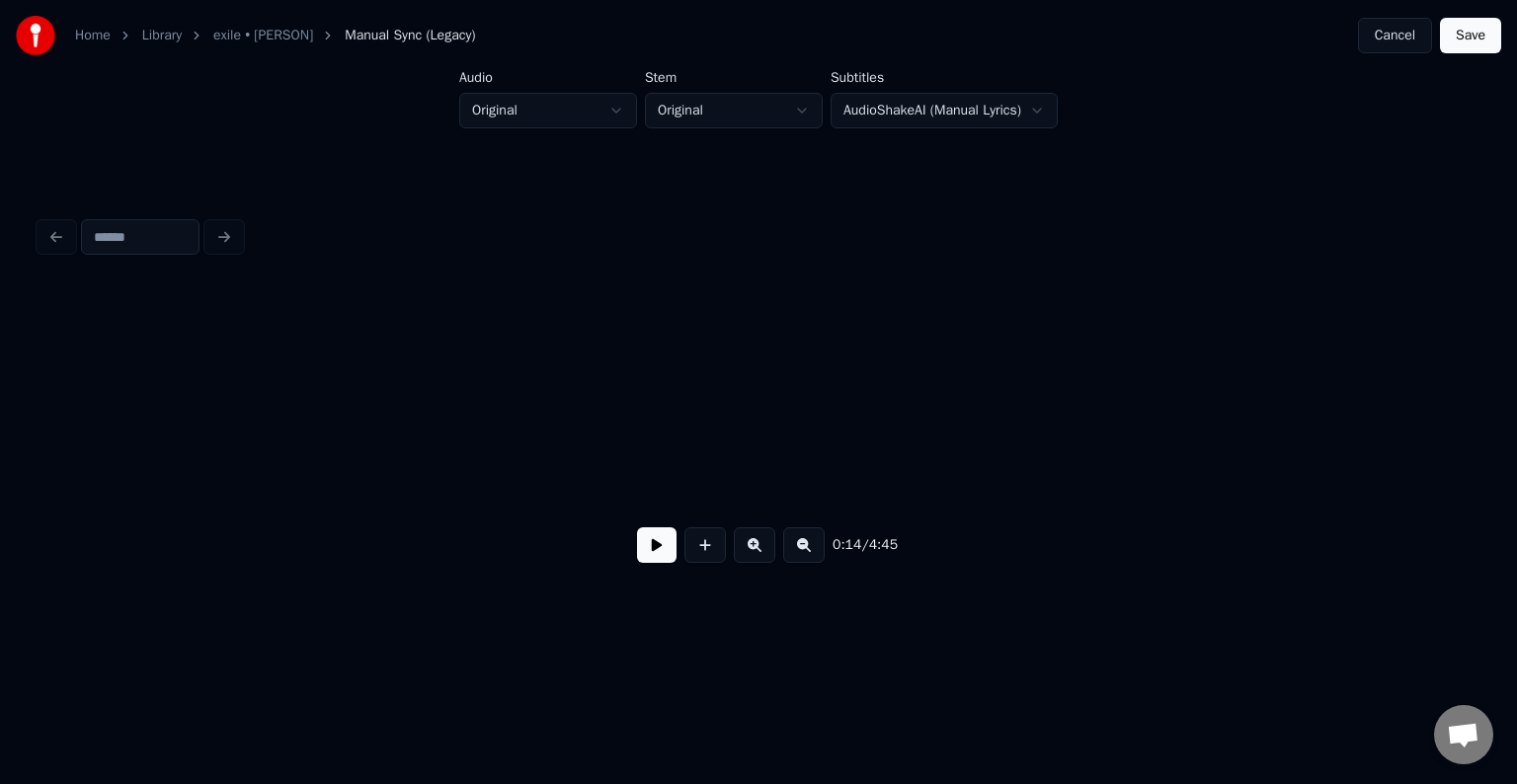 scroll, scrollTop: 0, scrollLeft: 2094, axis: horizontal 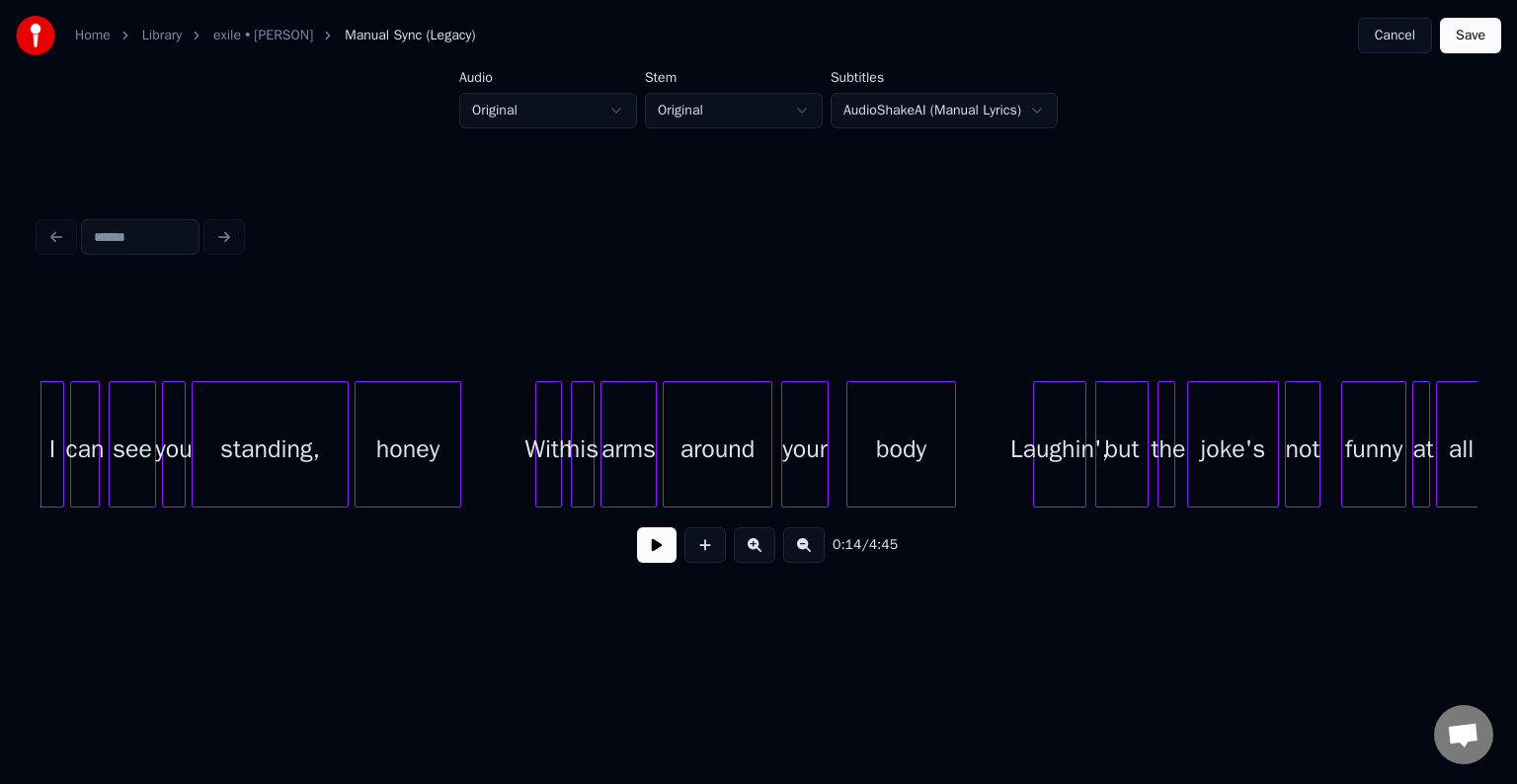click at bounding box center (657, 545) 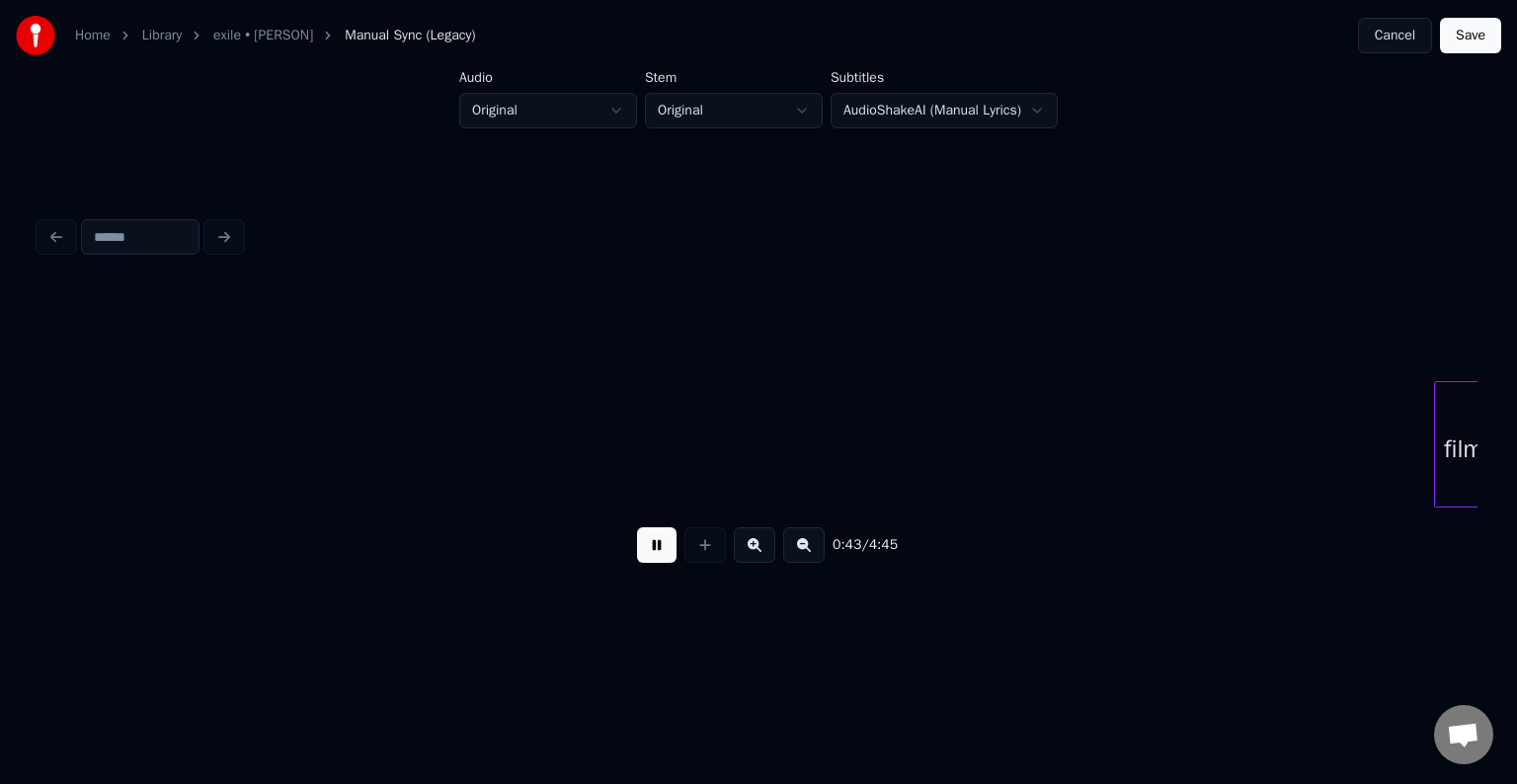 scroll, scrollTop: 0, scrollLeft: 6412, axis: horizontal 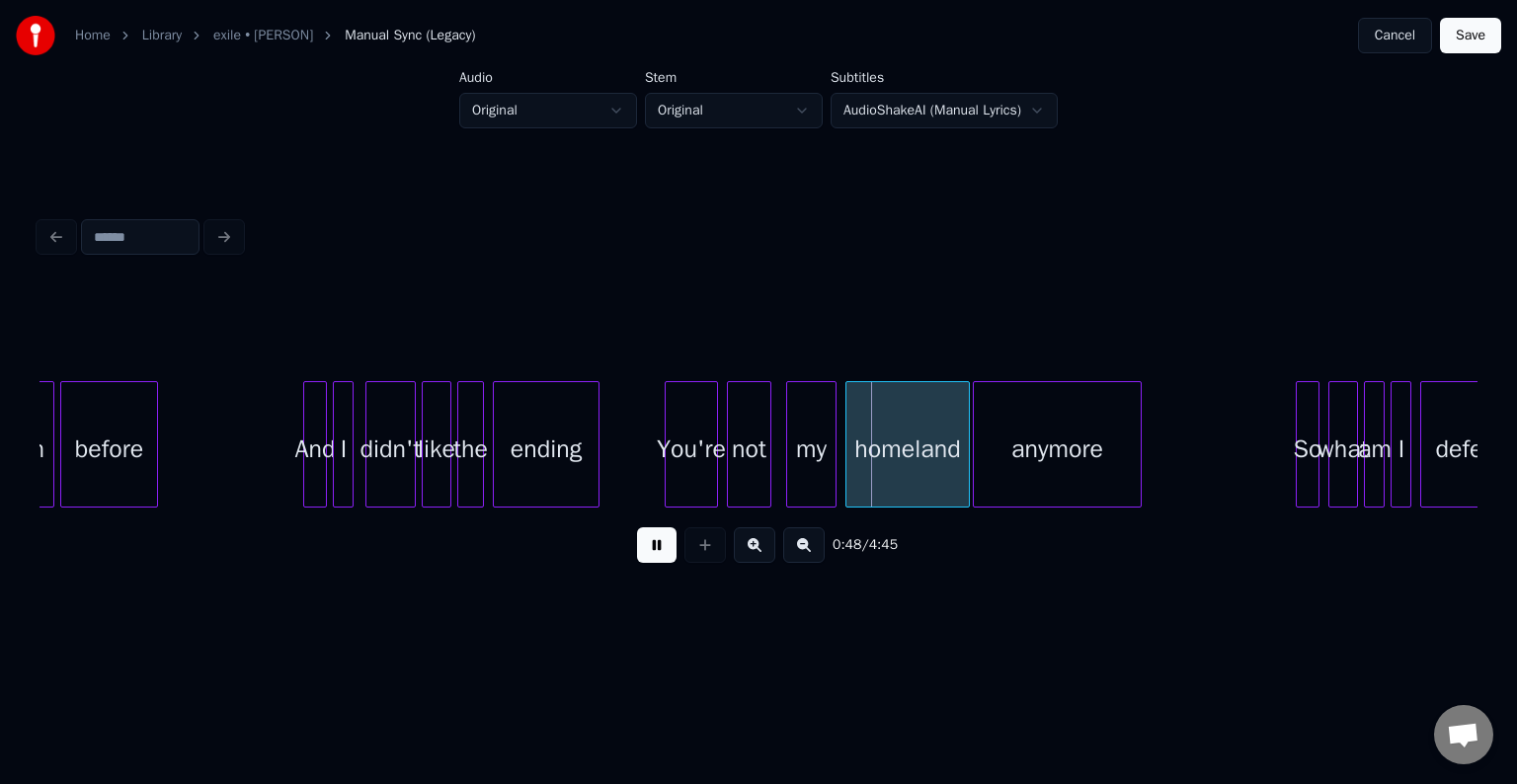 click at bounding box center (657, 545) 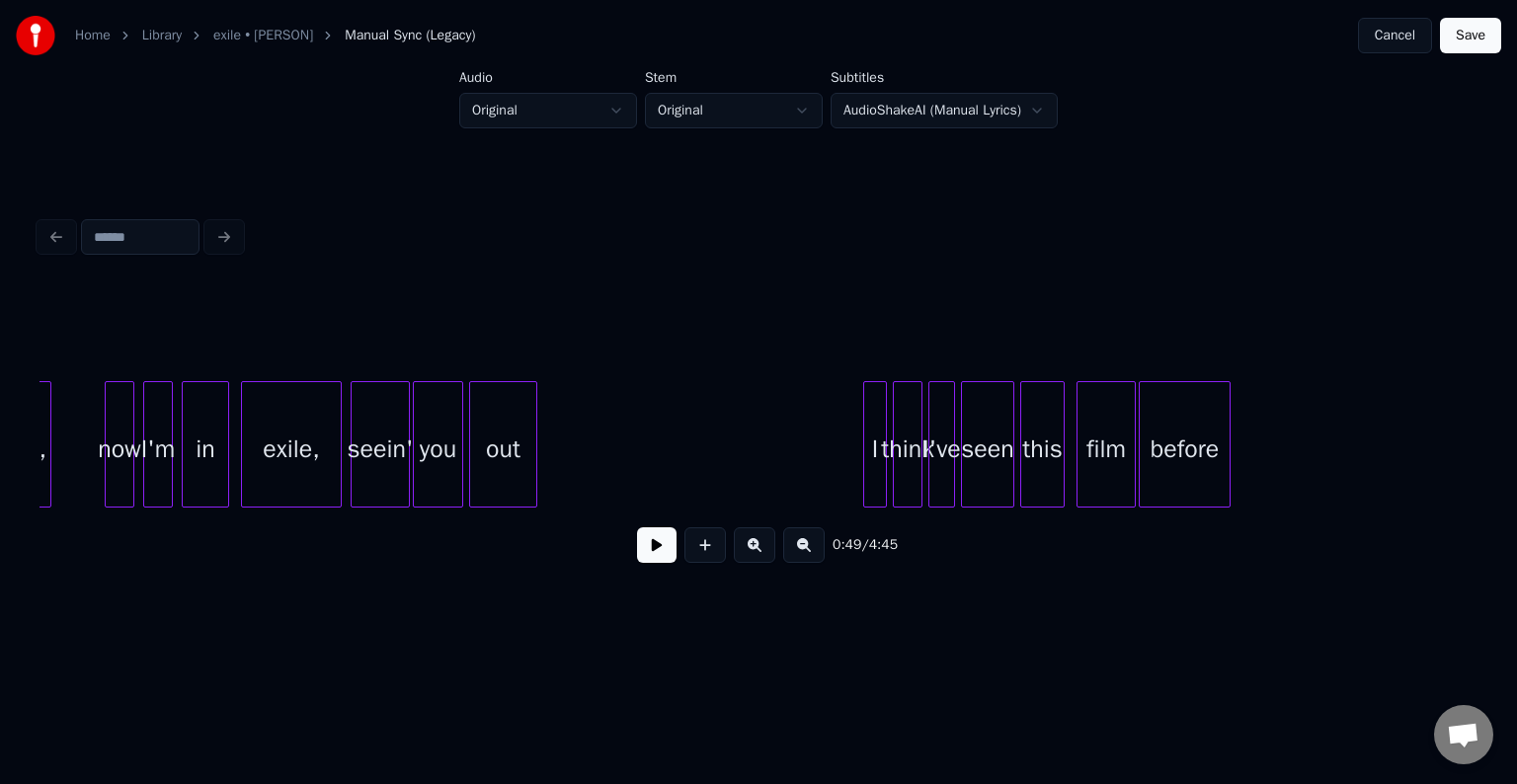 scroll, scrollTop: 0, scrollLeft: 8268, axis: horizontal 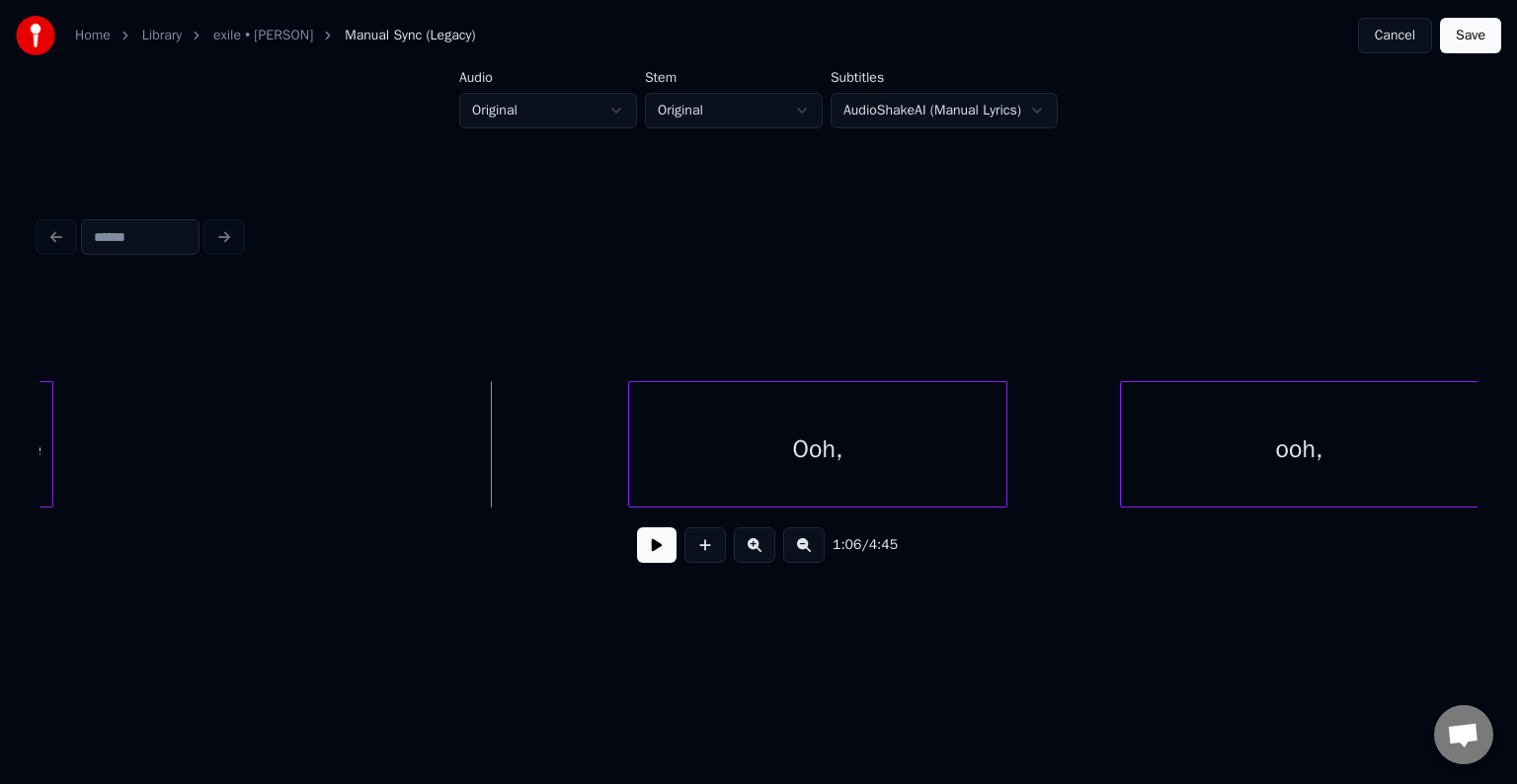 click at bounding box center (657, 545) 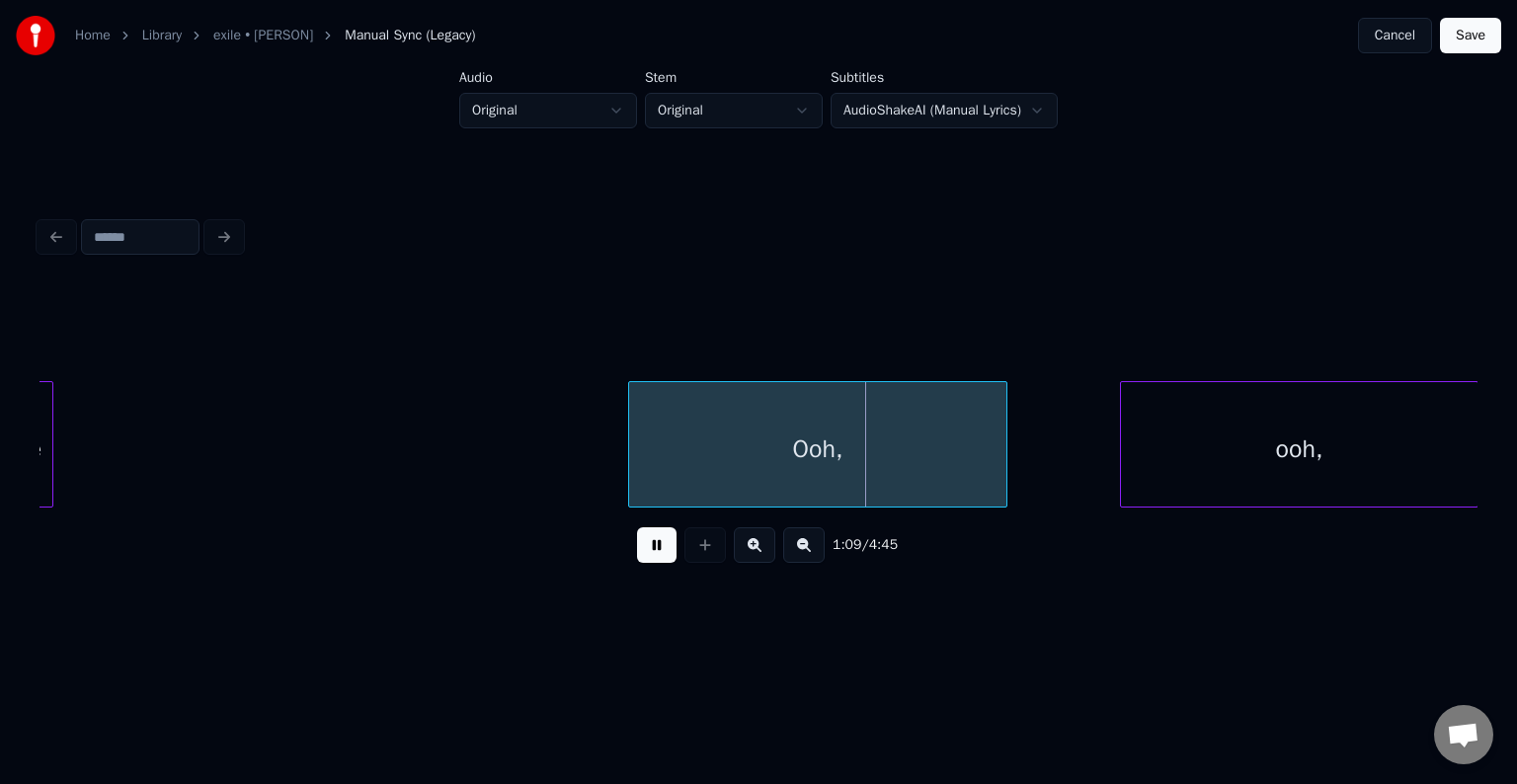 click at bounding box center [657, 545] 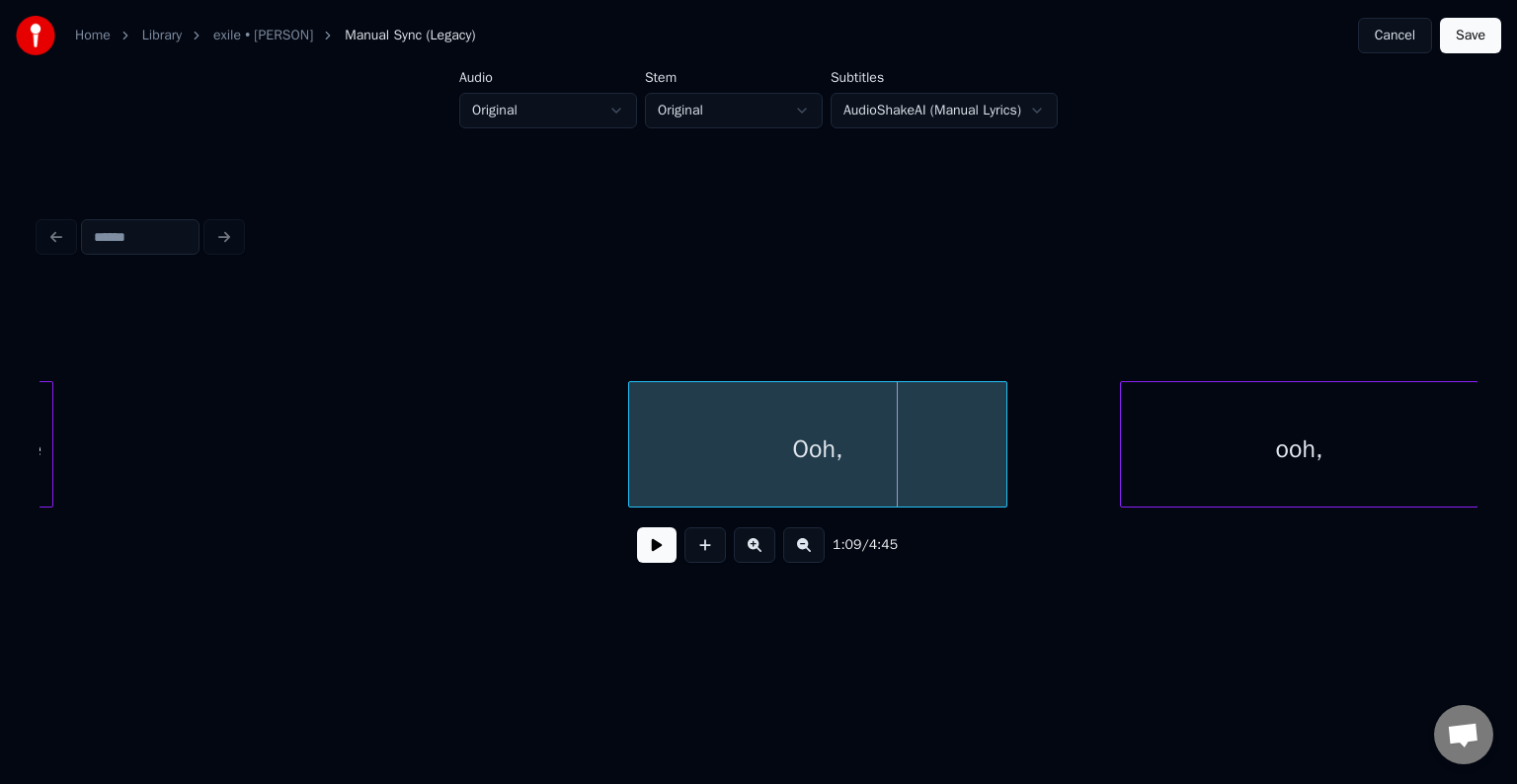 click on "Ooh," at bounding box center (818, 449) 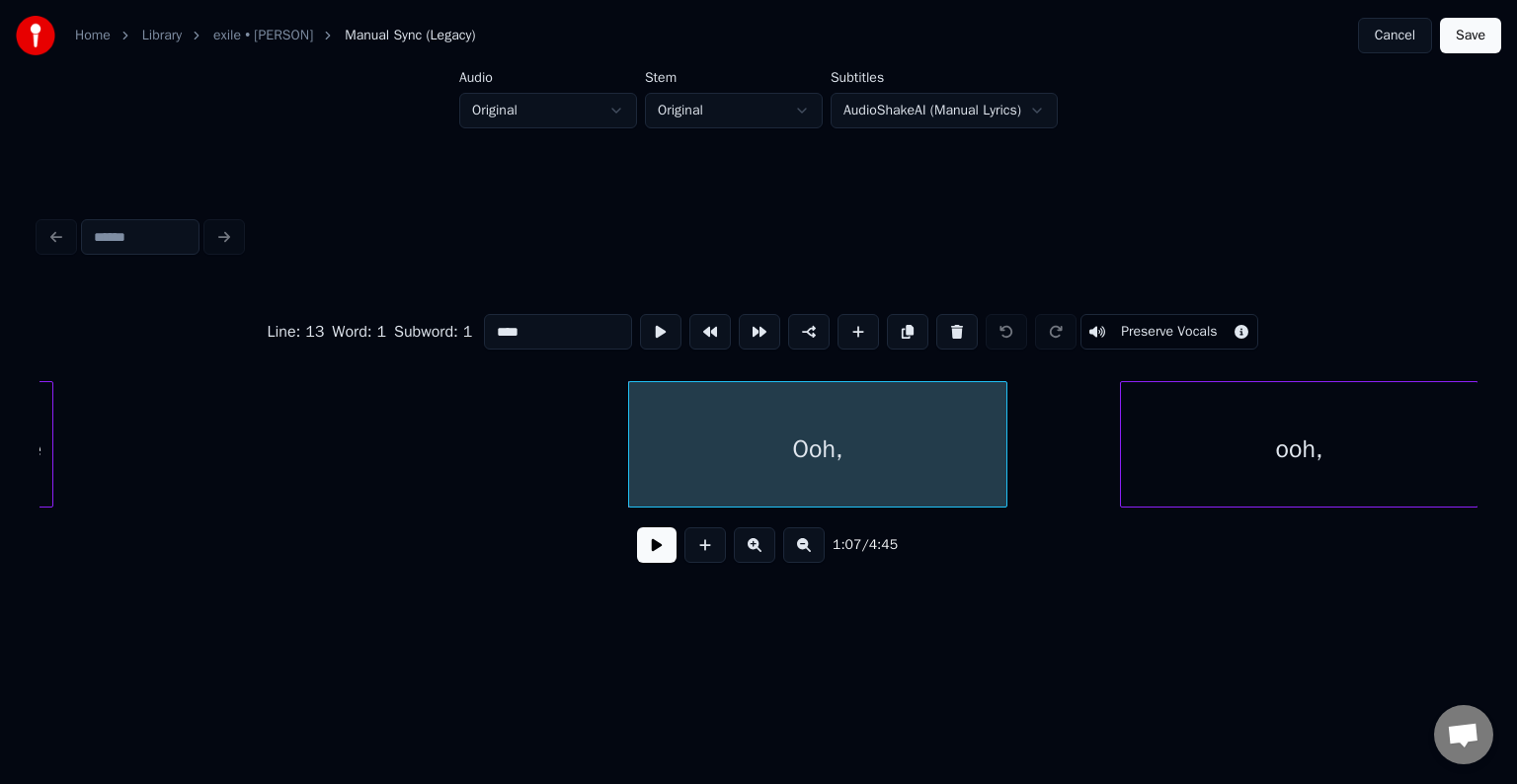 click on "Preserve Vocals" at bounding box center (1168, 332) 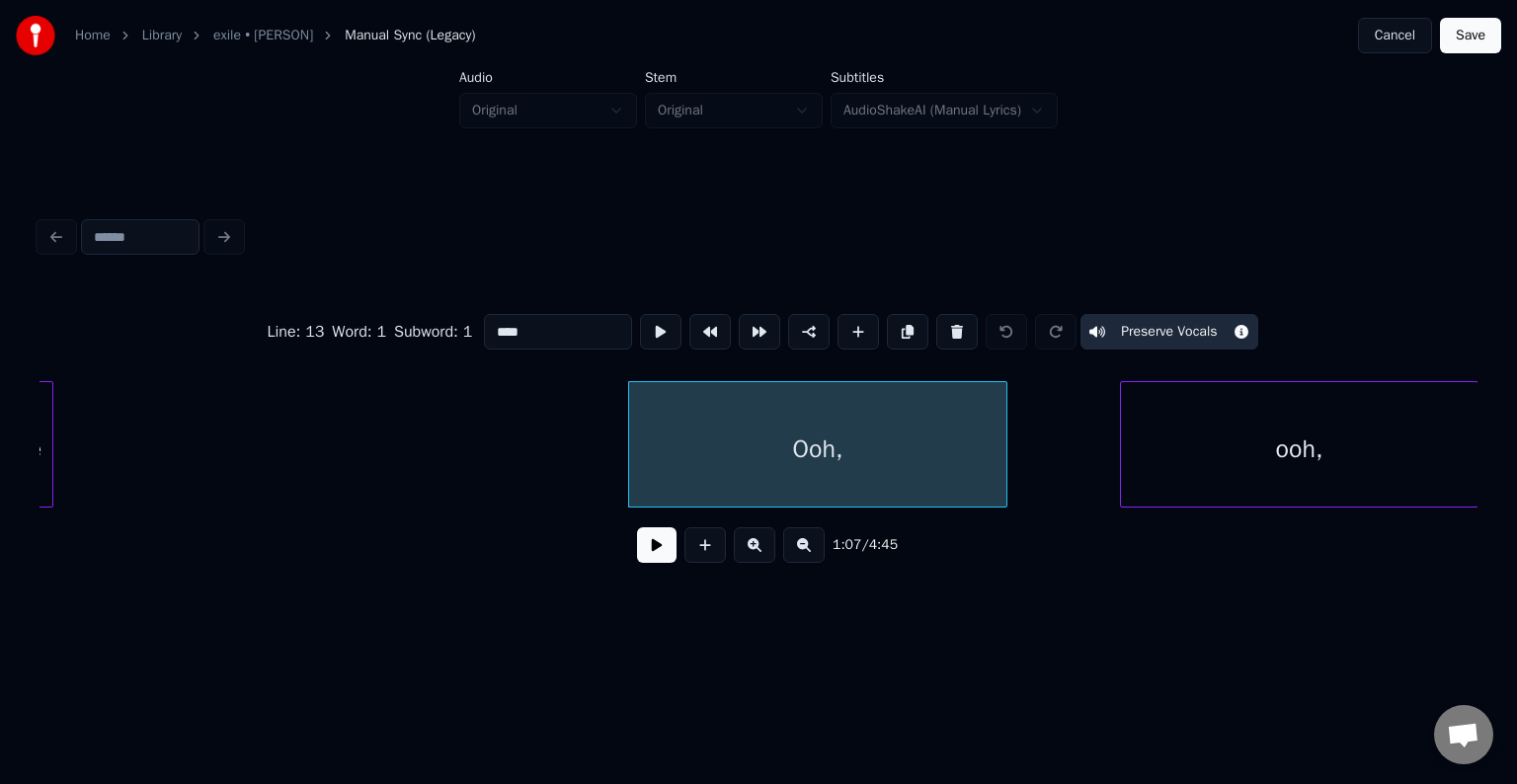 click on "ooh," at bounding box center [1299, 449] 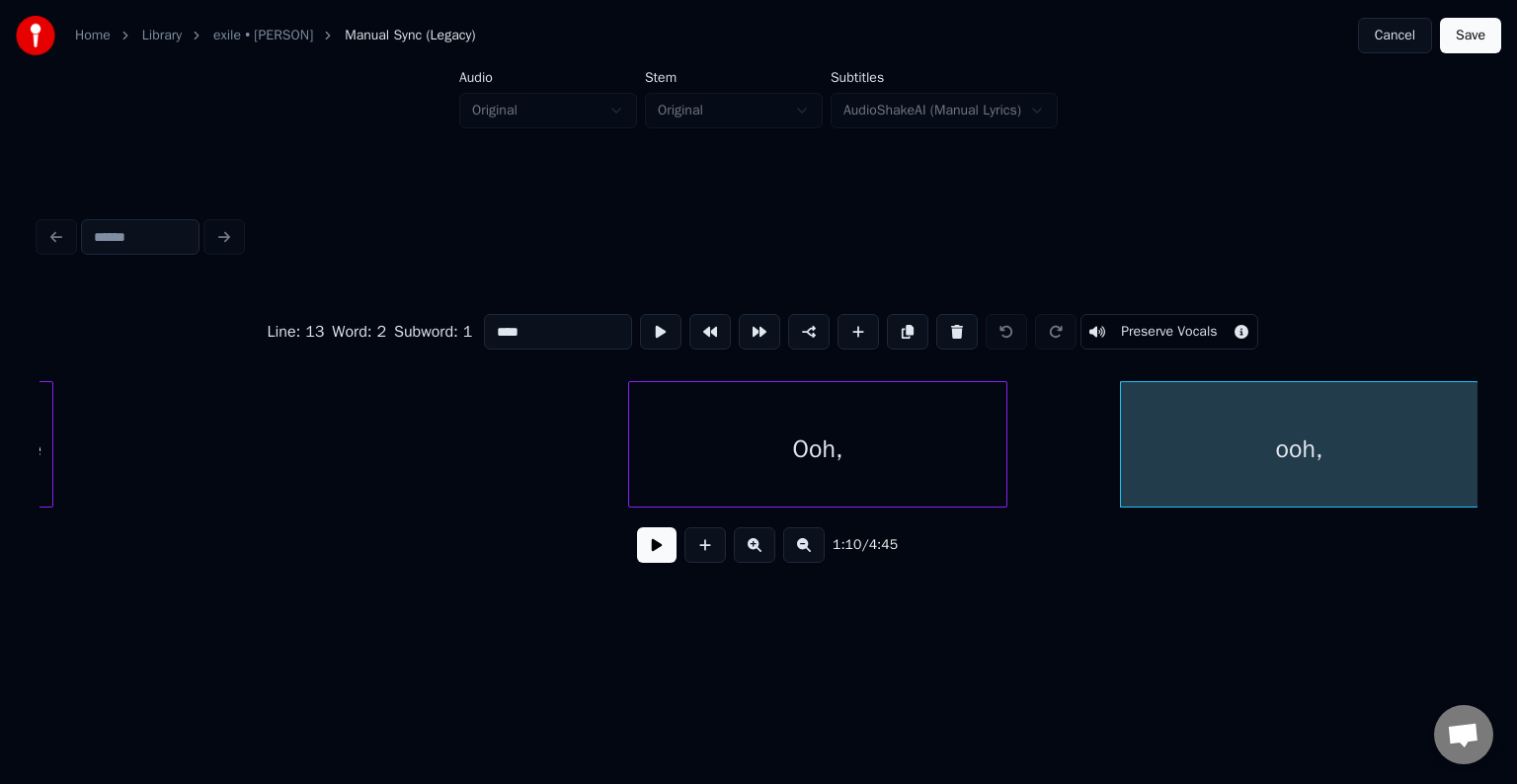 click on "Preserve Vocals" at bounding box center (1168, 332) 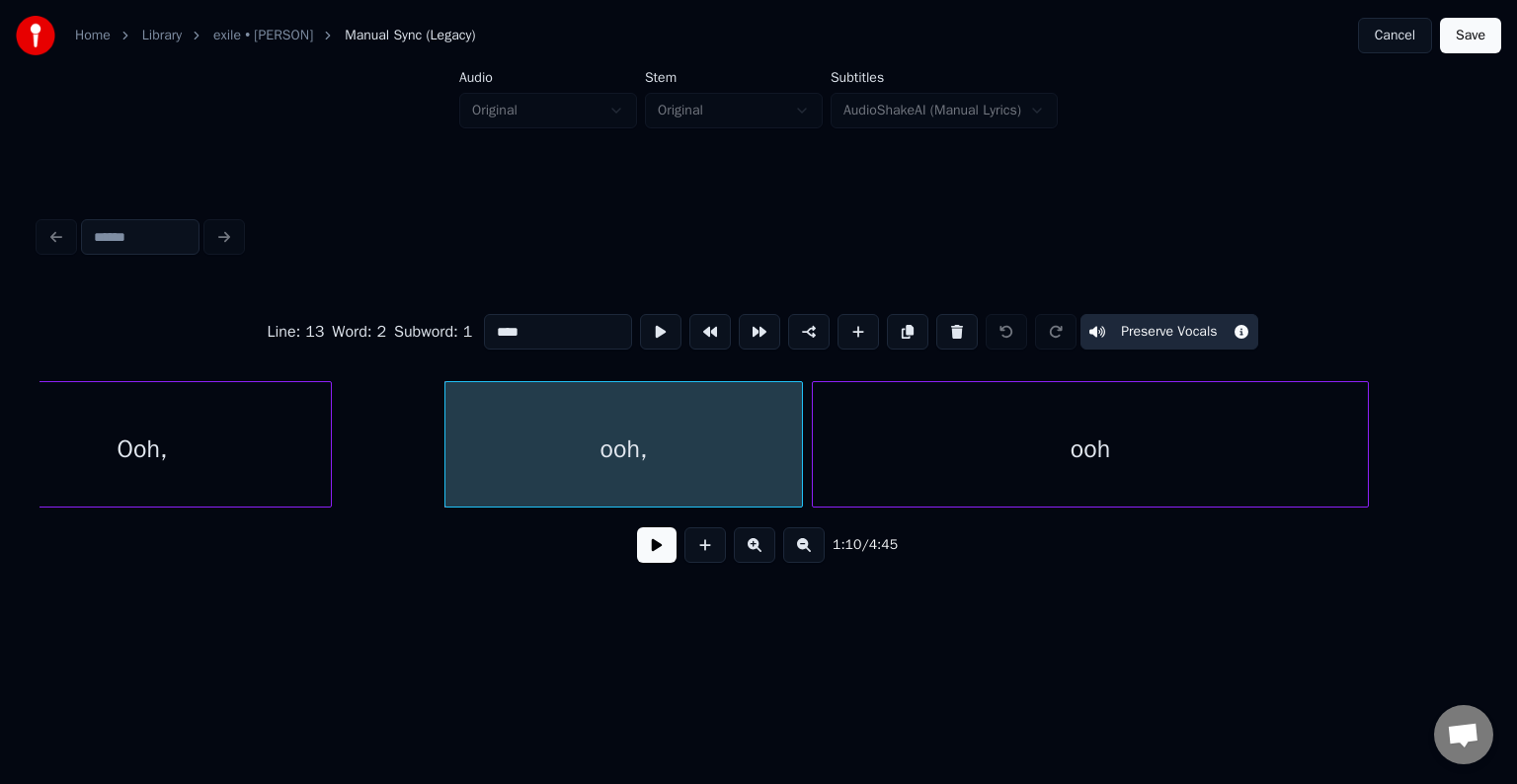 scroll, scrollTop: 0, scrollLeft: 10125, axis: horizontal 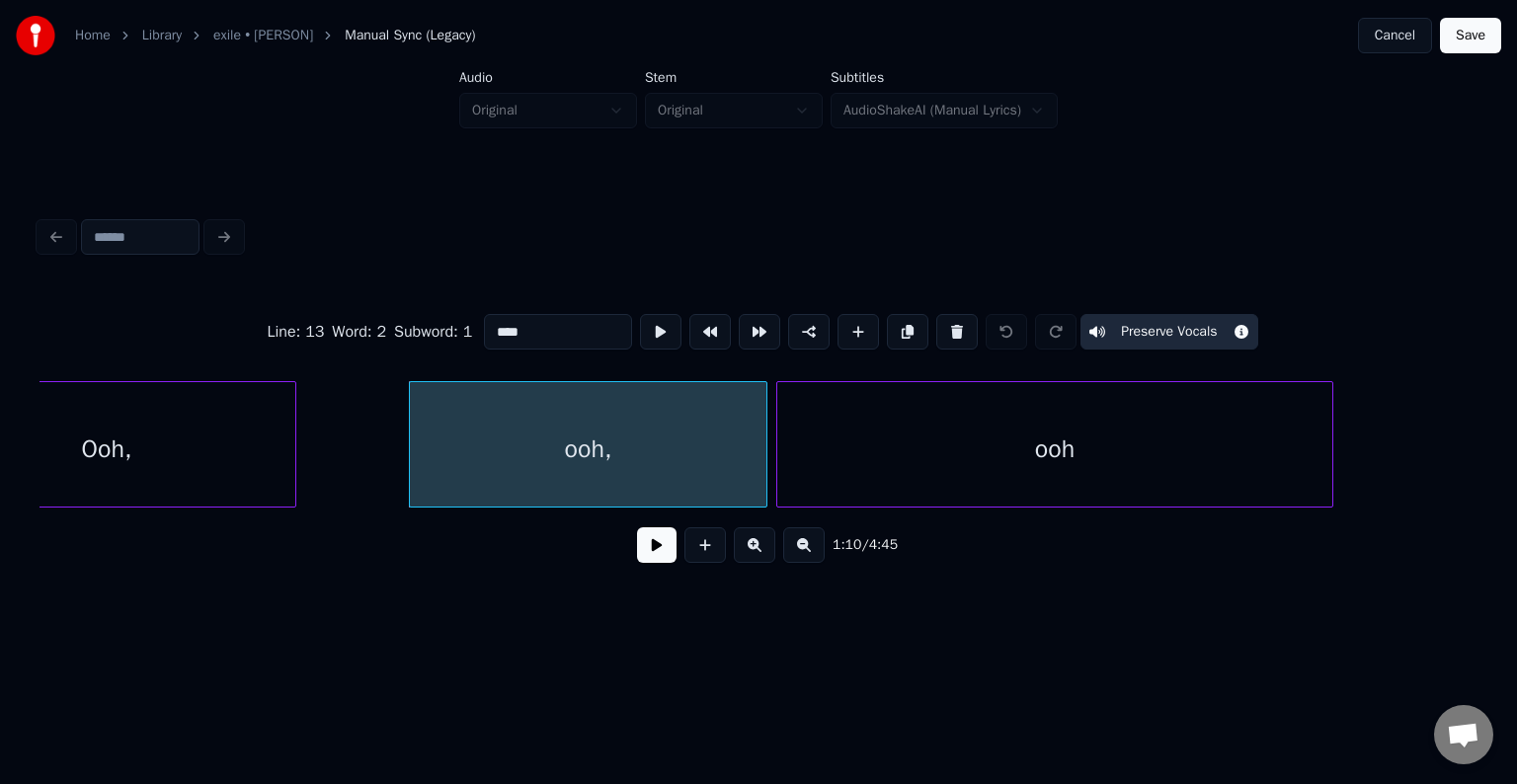 click at bounding box center [657, 545] 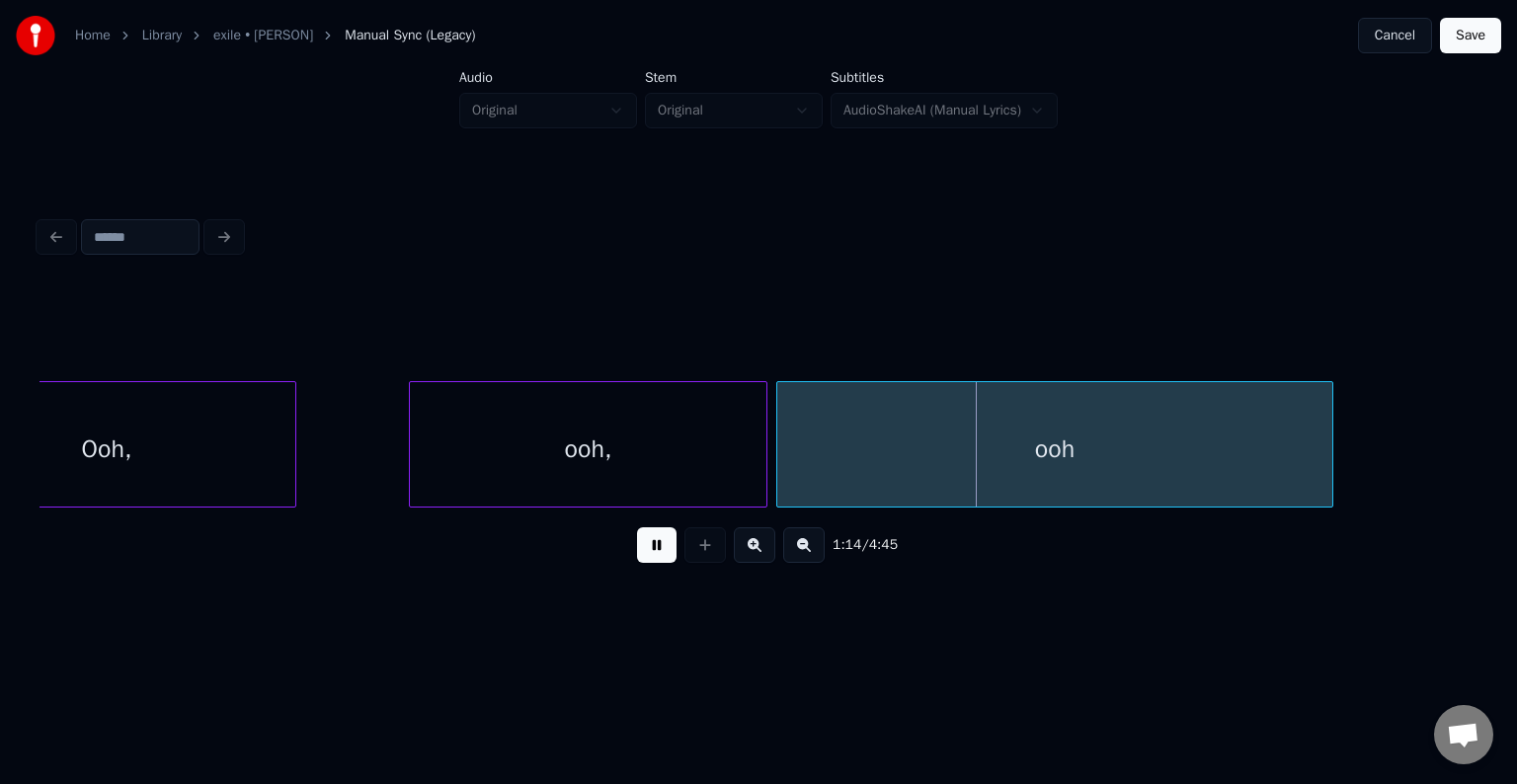 click at bounding box center (657, 545) 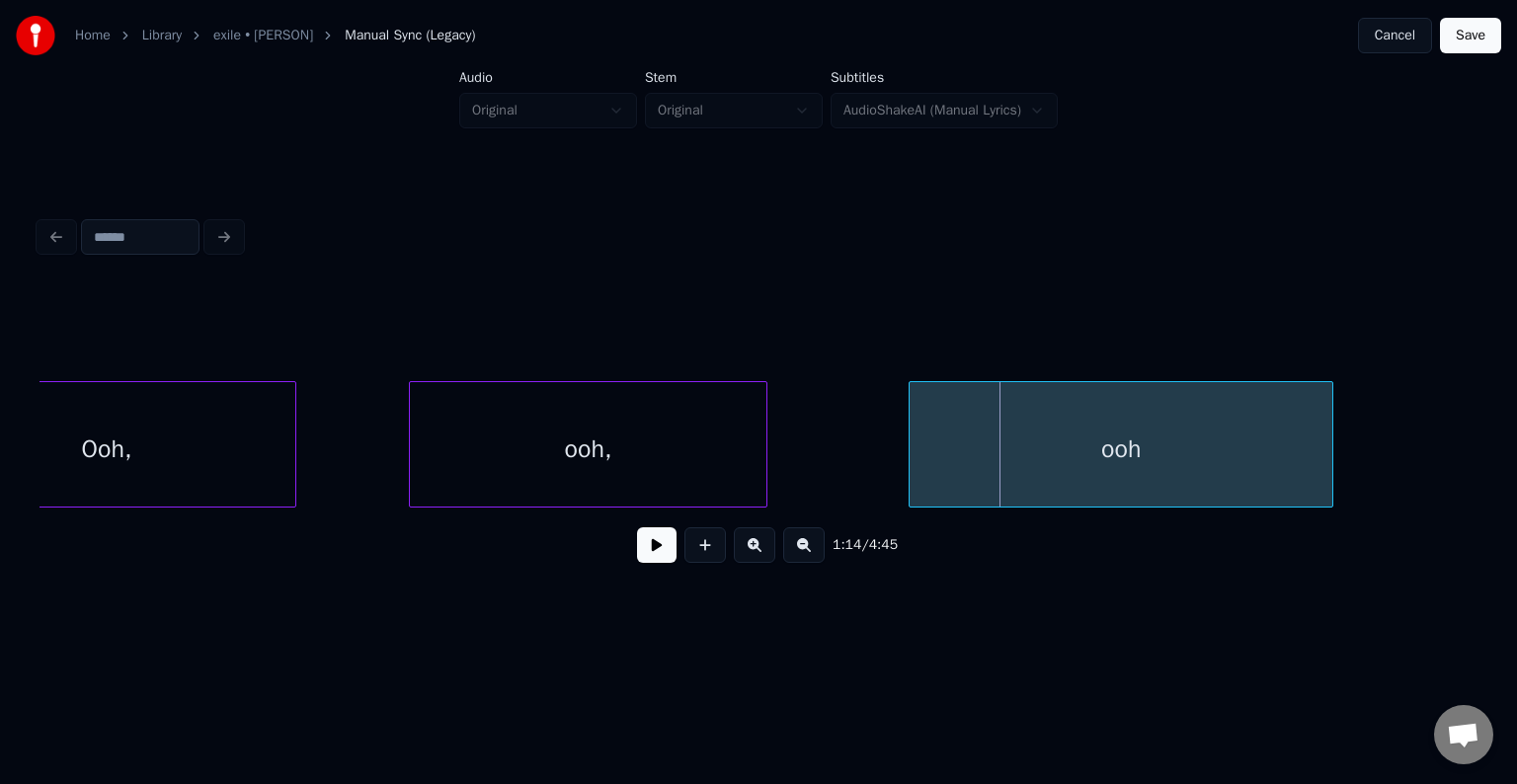 click at bounding box center [913, 444] 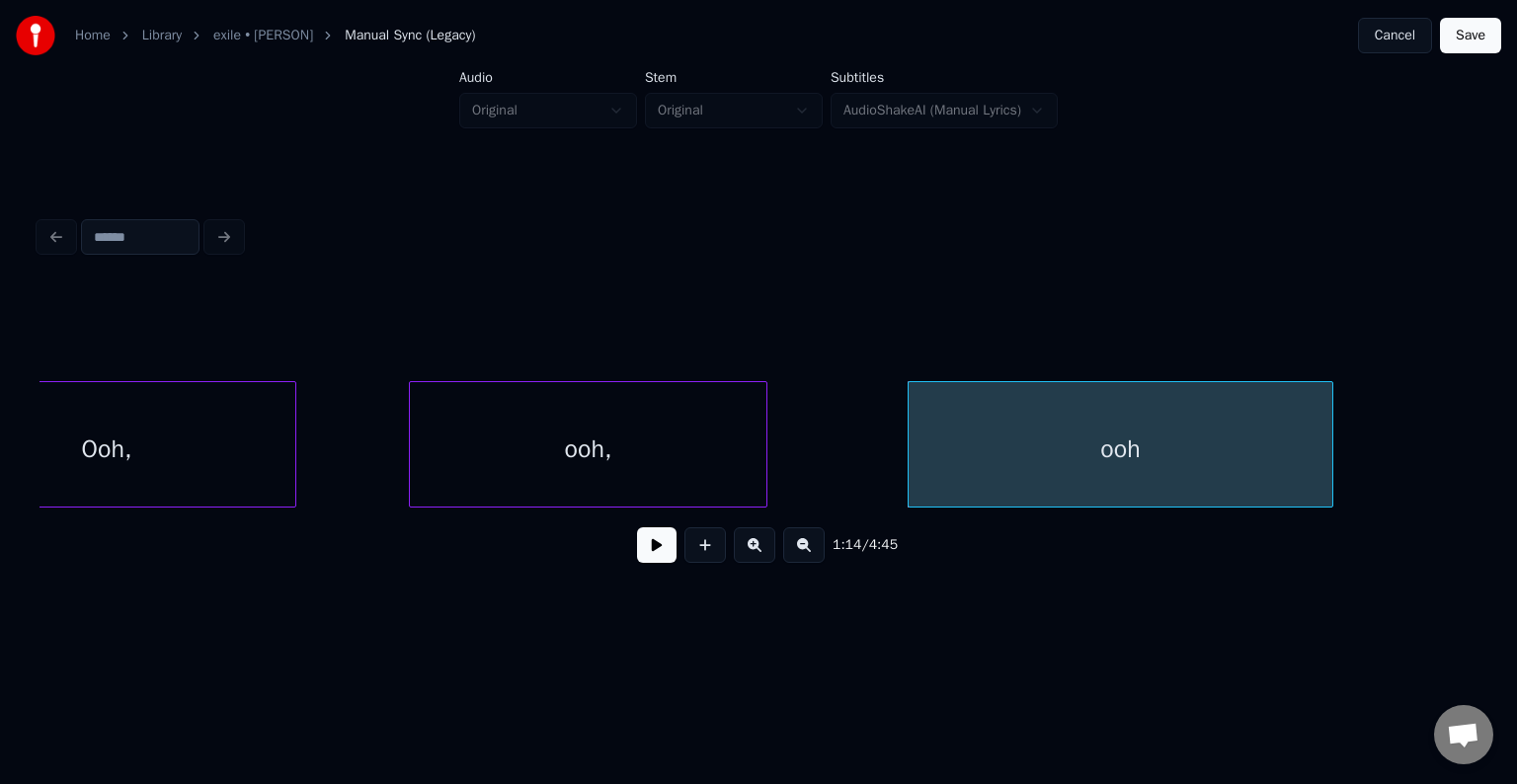 click at bounding box center [657, 545] 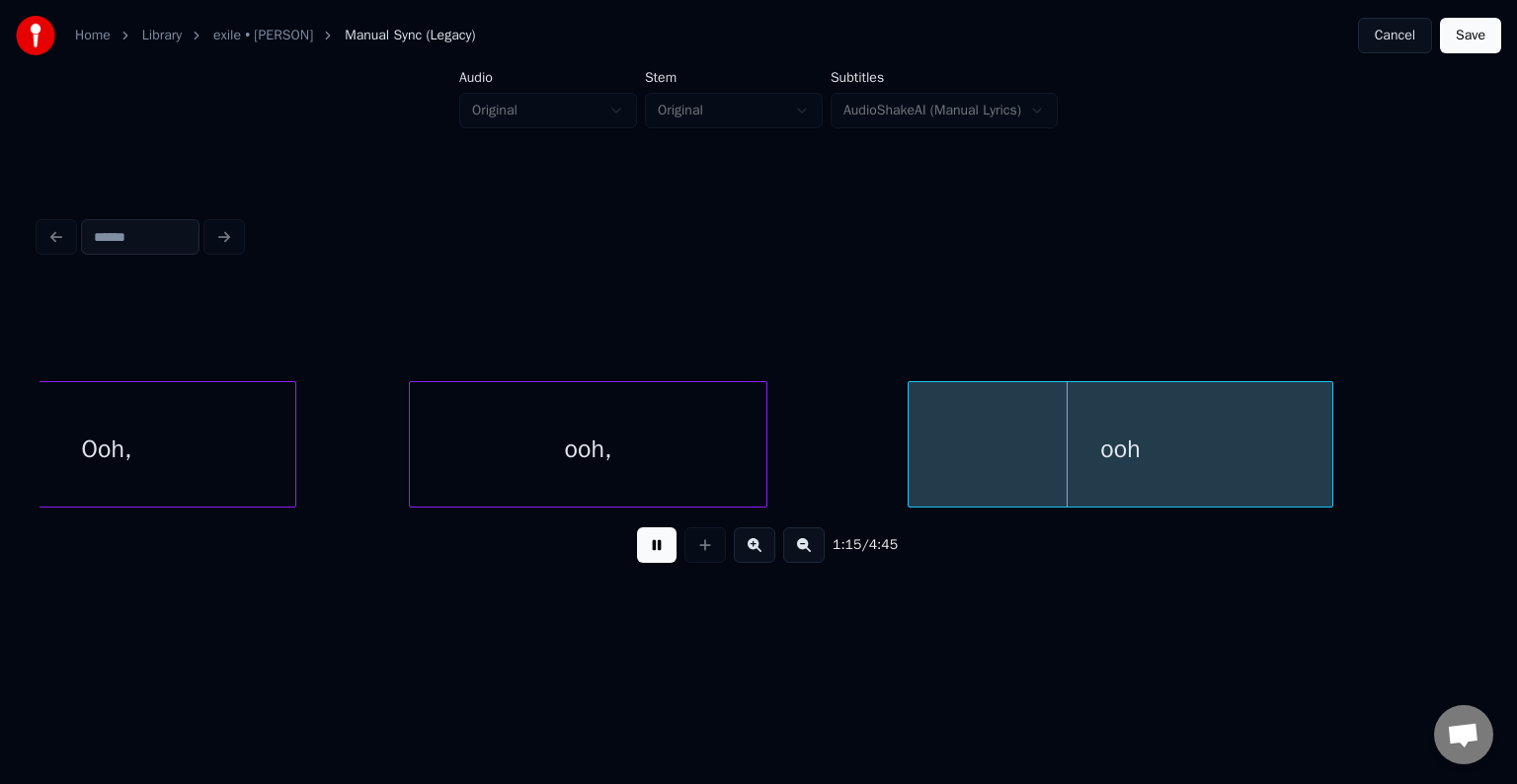 click at bounding box center [657, 545] 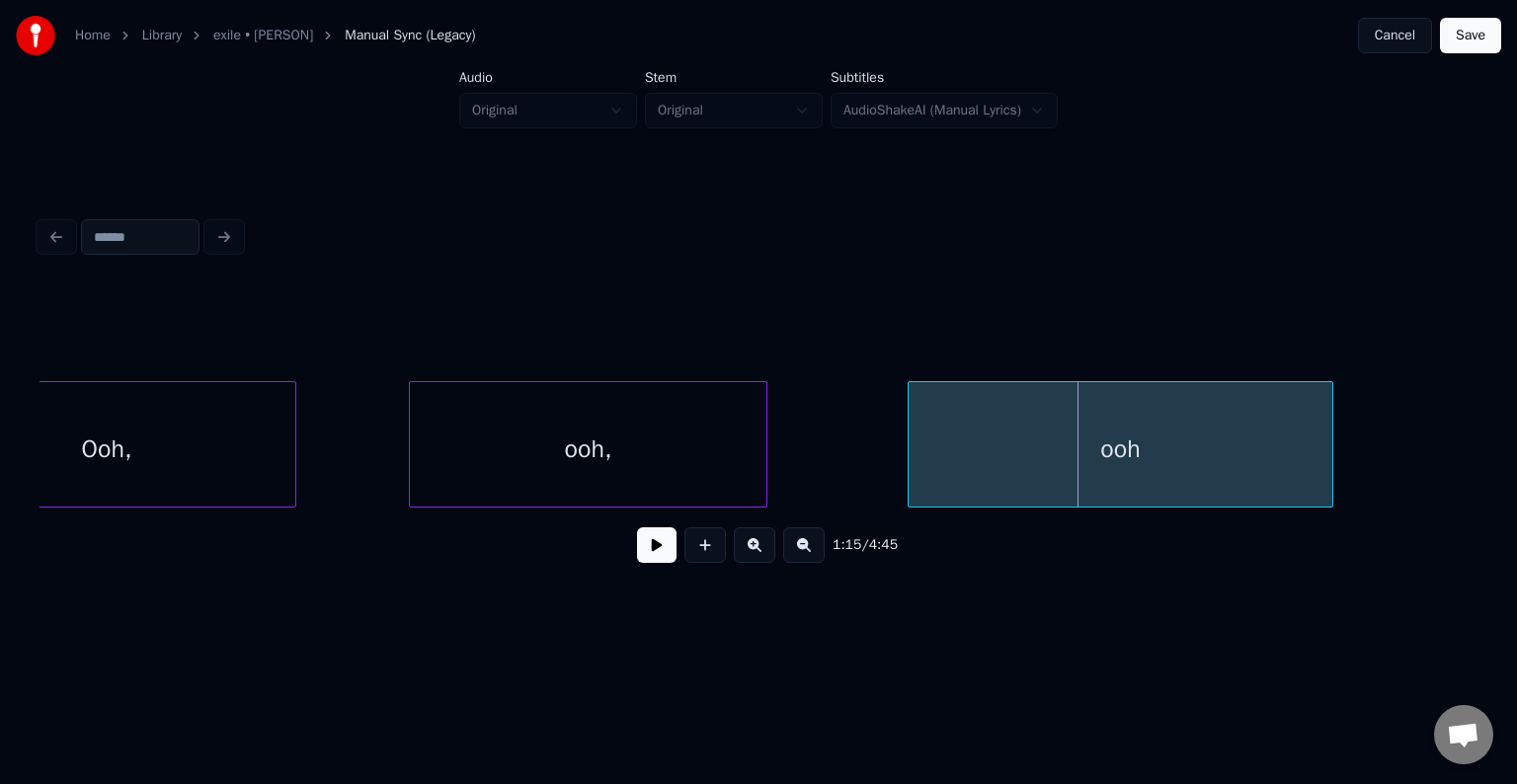 click on "ooh" at bounding box center (1120, 449) 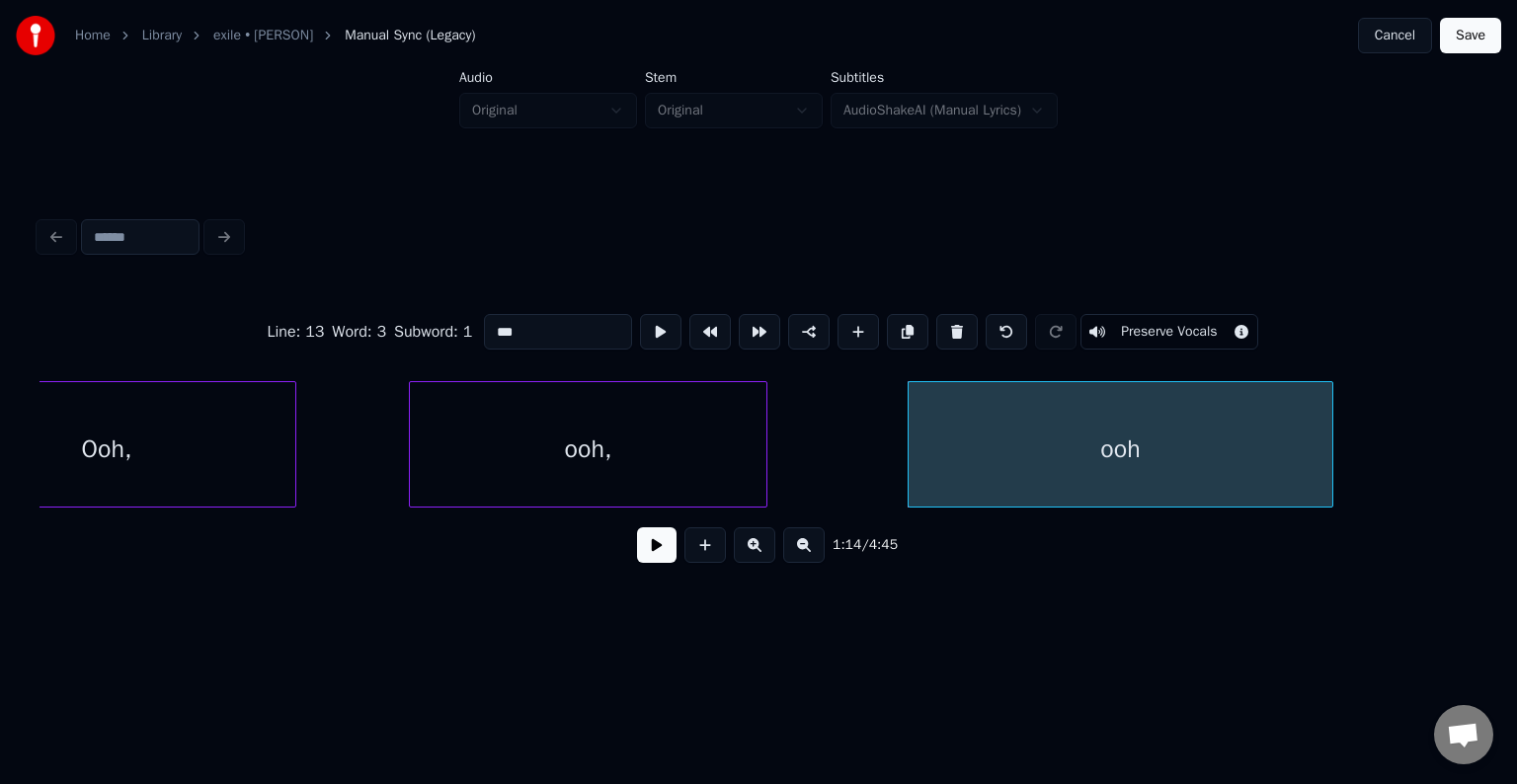 click on "Preserve Vocals" at bounding box center [1168, 332] 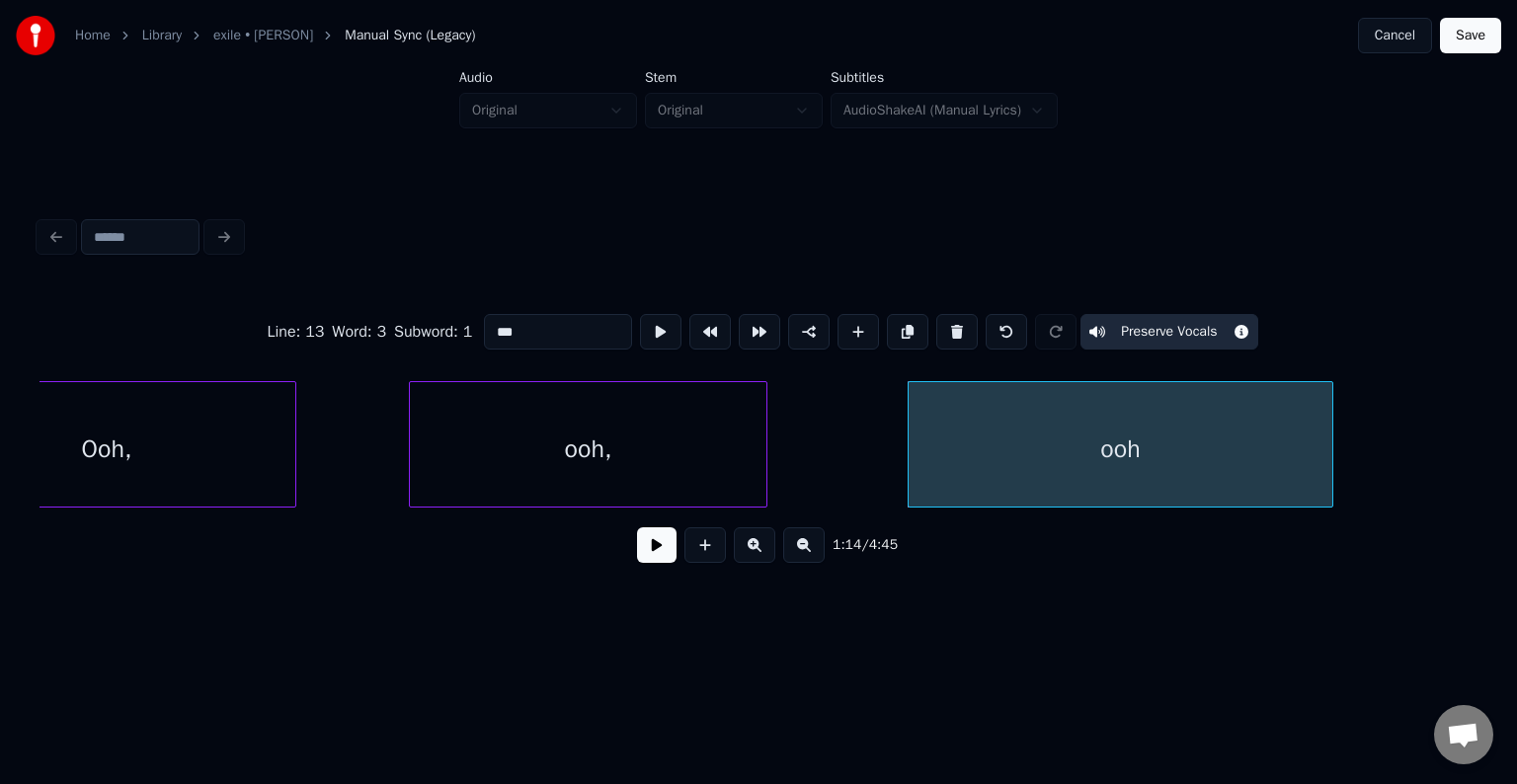 click on "Ooh," at bounding box center [107, 449] 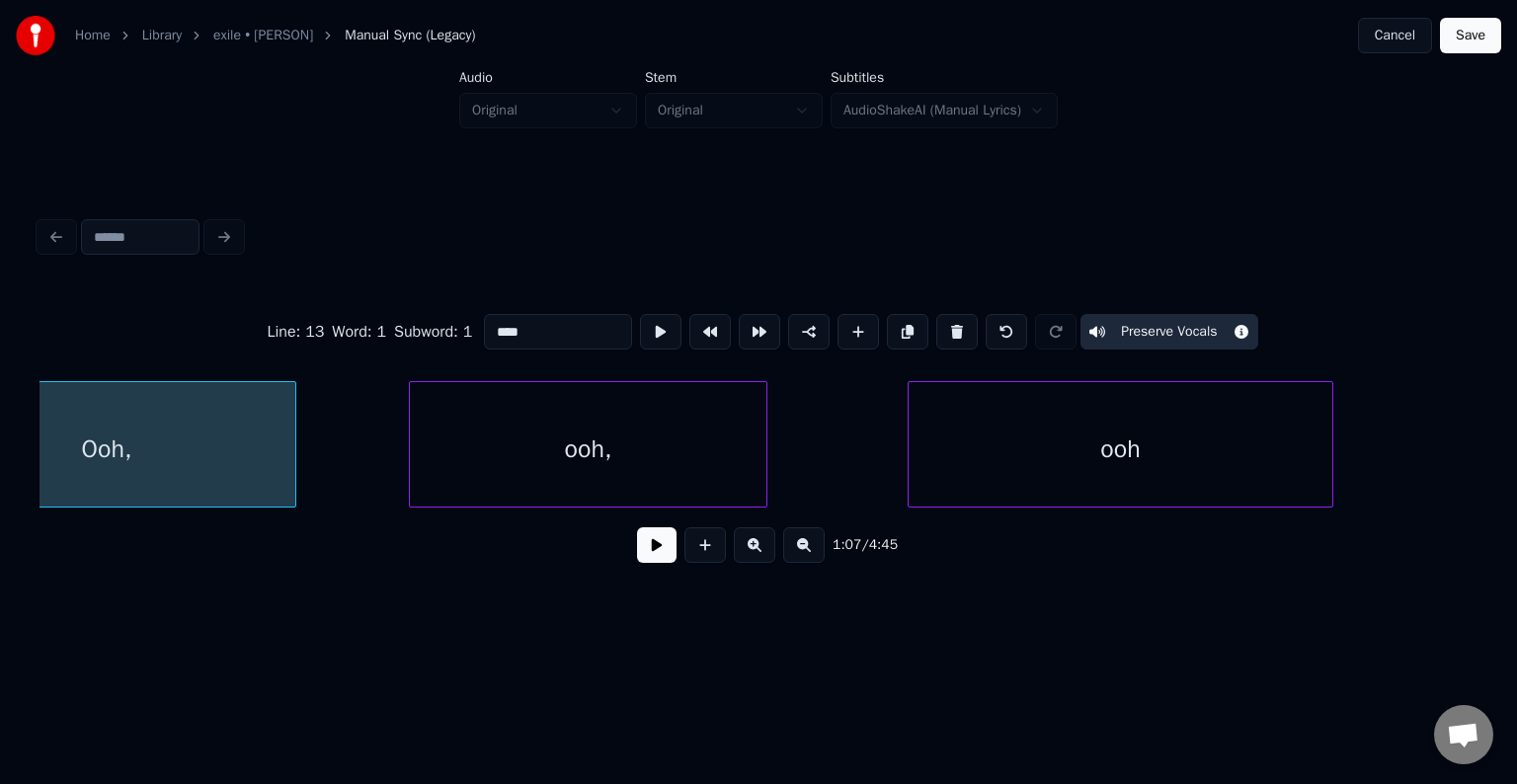 scroll, scrollTop: 0, scrollLeft: 10003, axis: horizontal 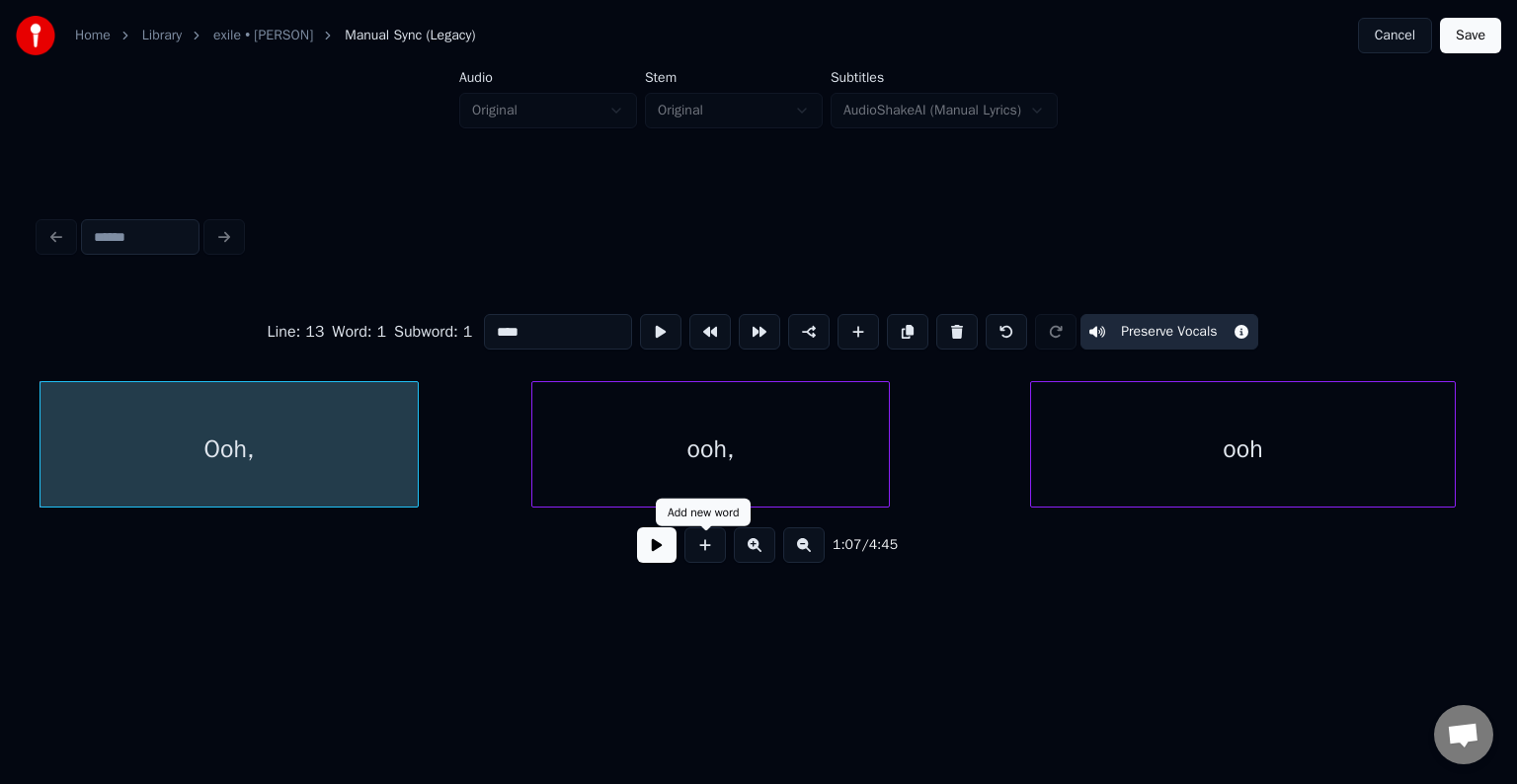click at bounding box center [657, 545] 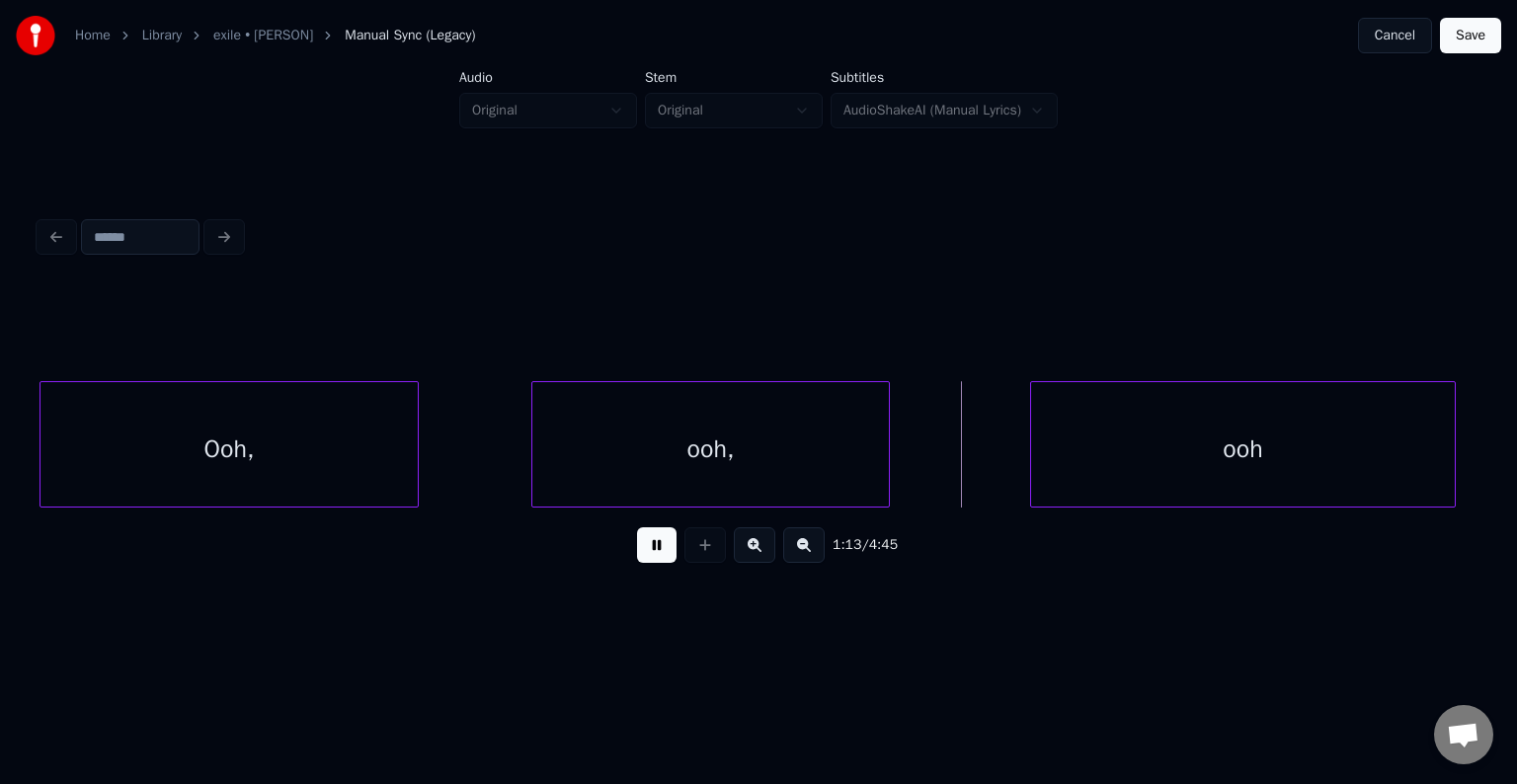click at bounding box center [657, 545] 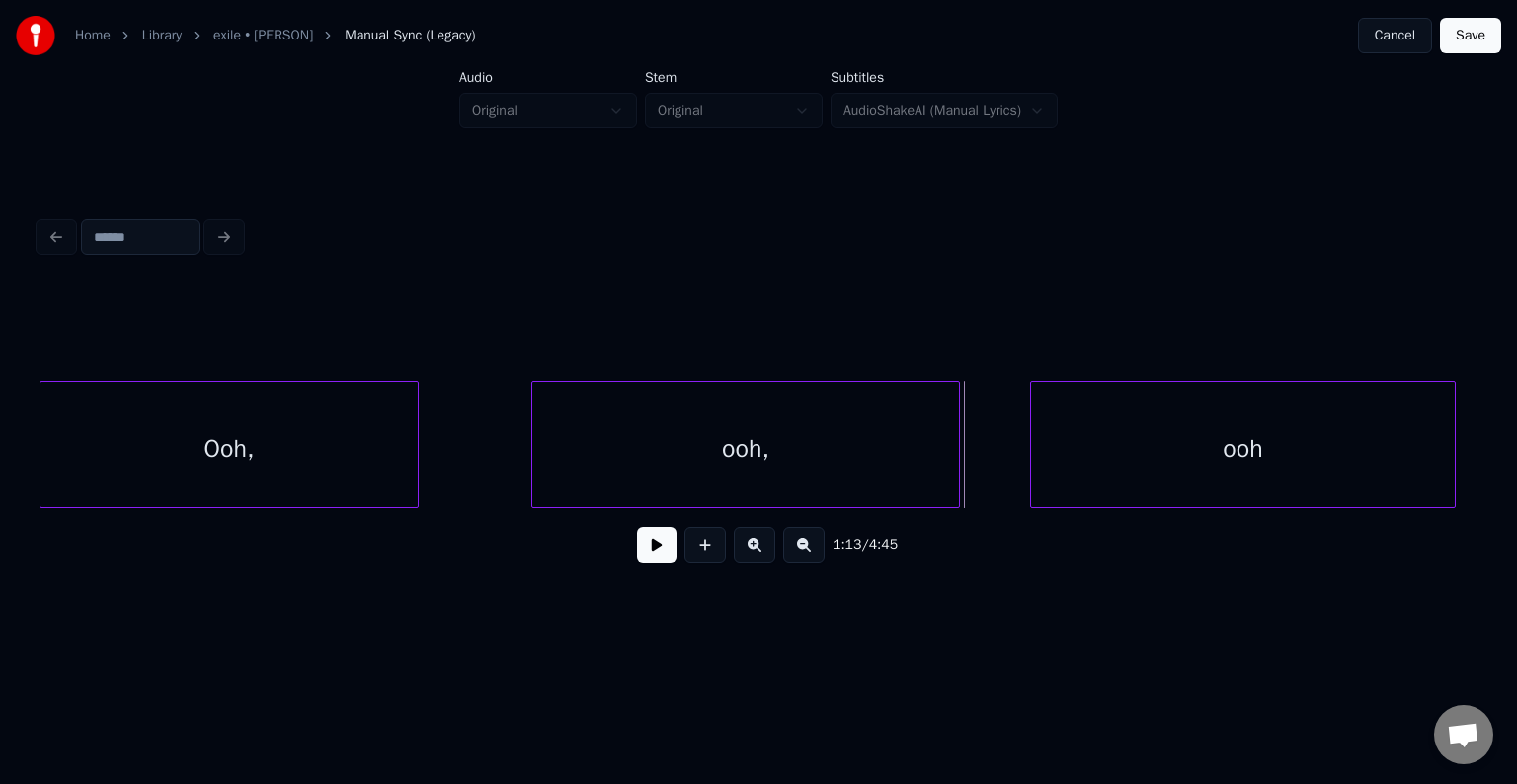 click at bounding box center [956, 444] 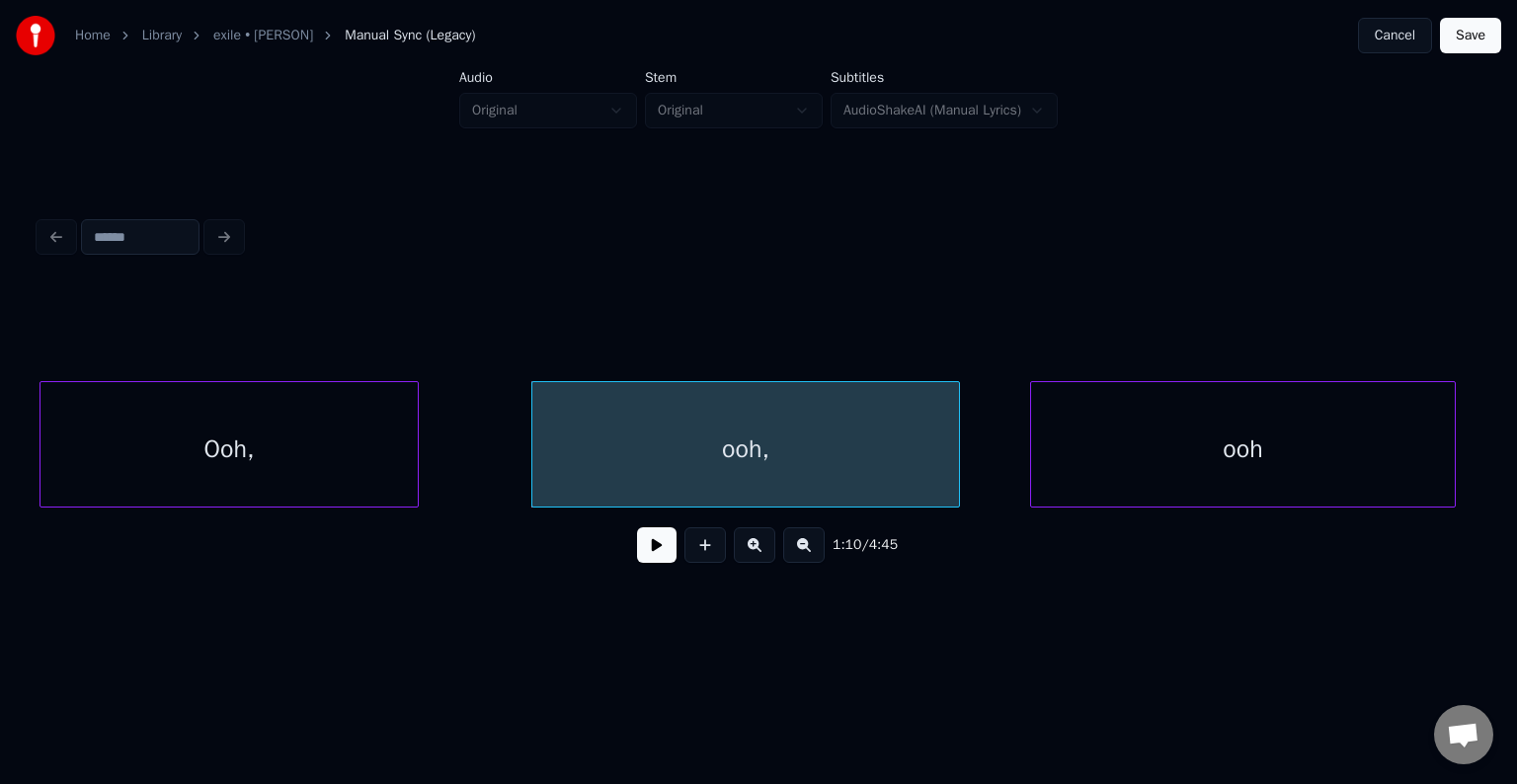 click at bounding box center [657, 545] 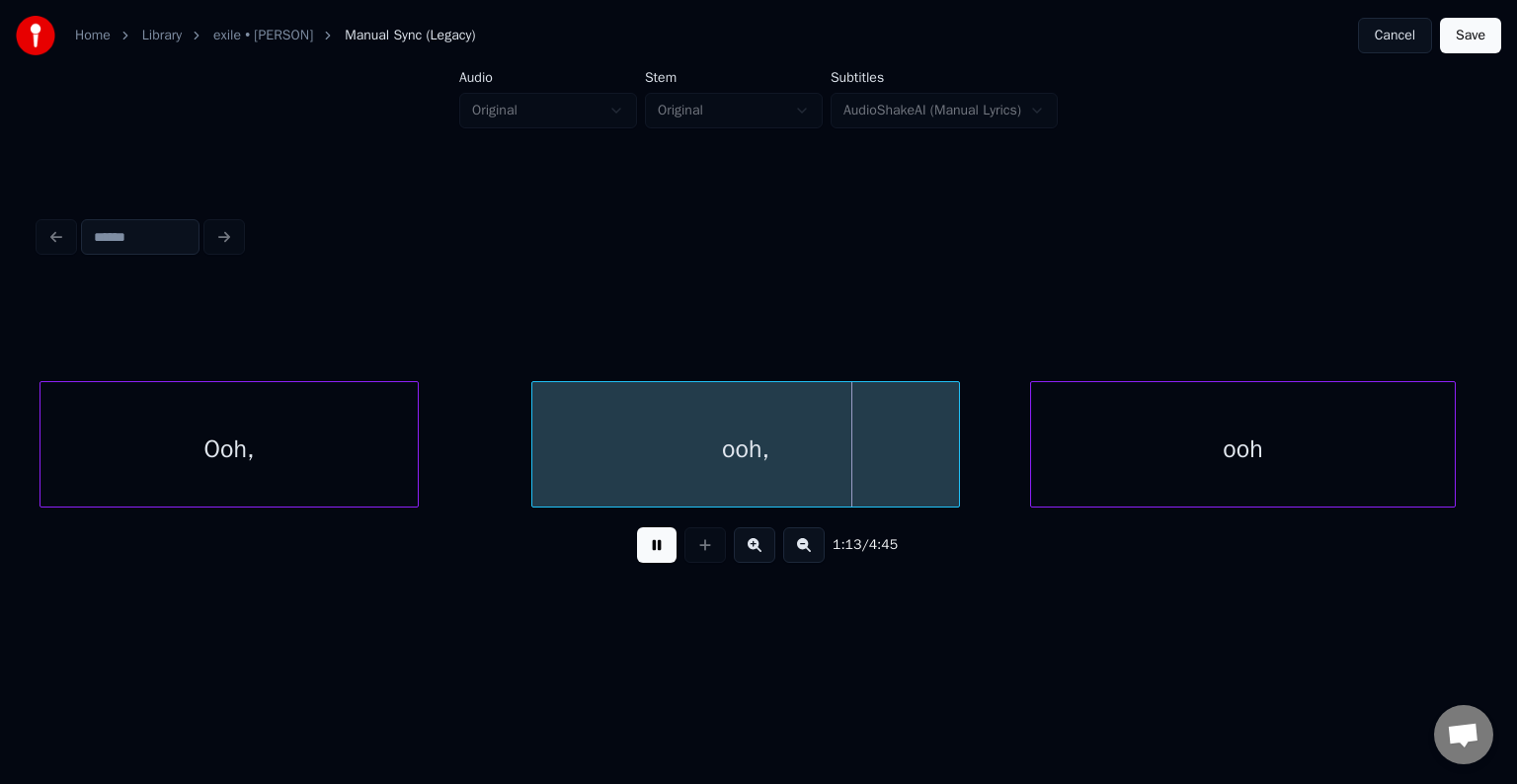 click at bounding box center [657, 545] 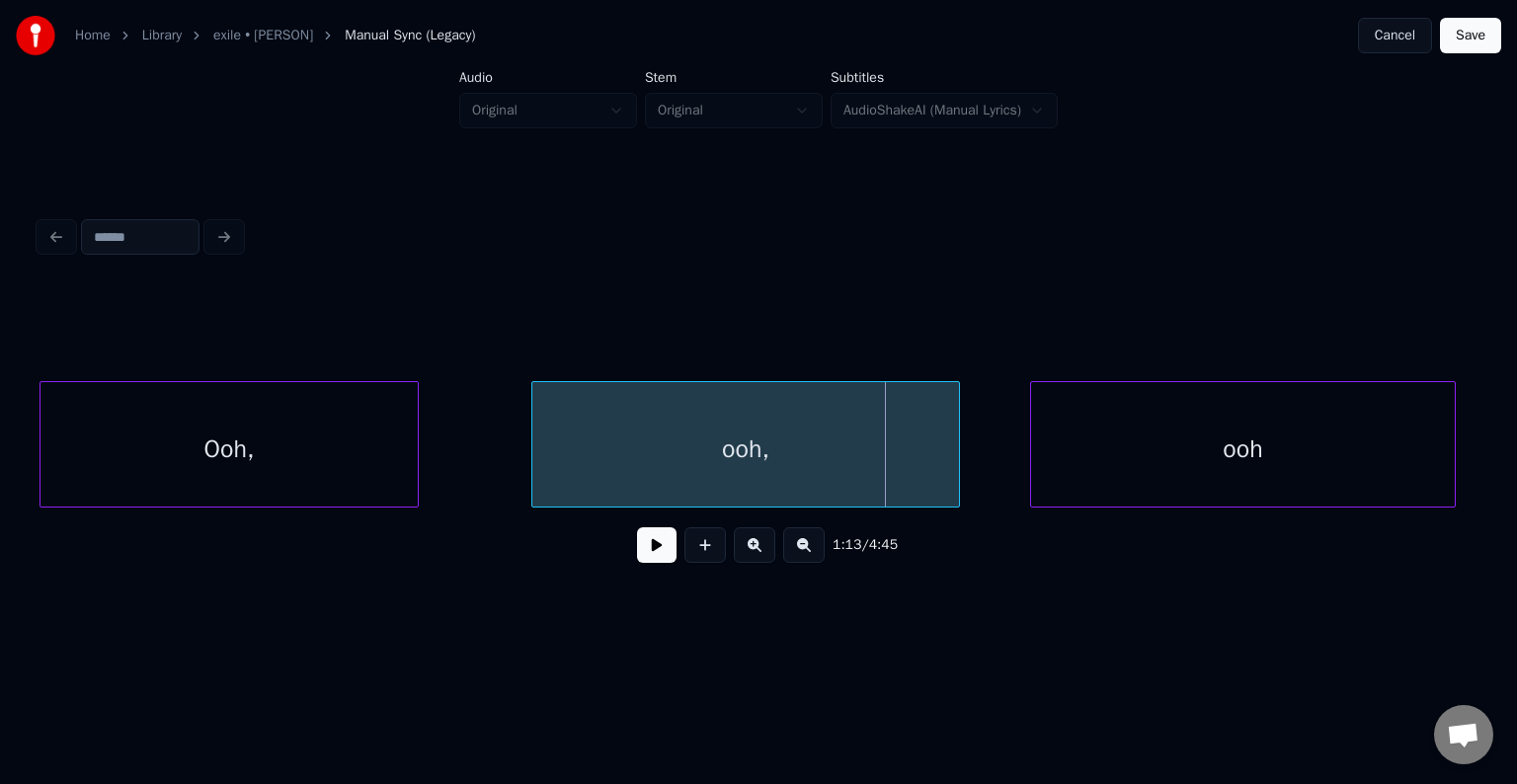 click at bounding box center [657, 545] 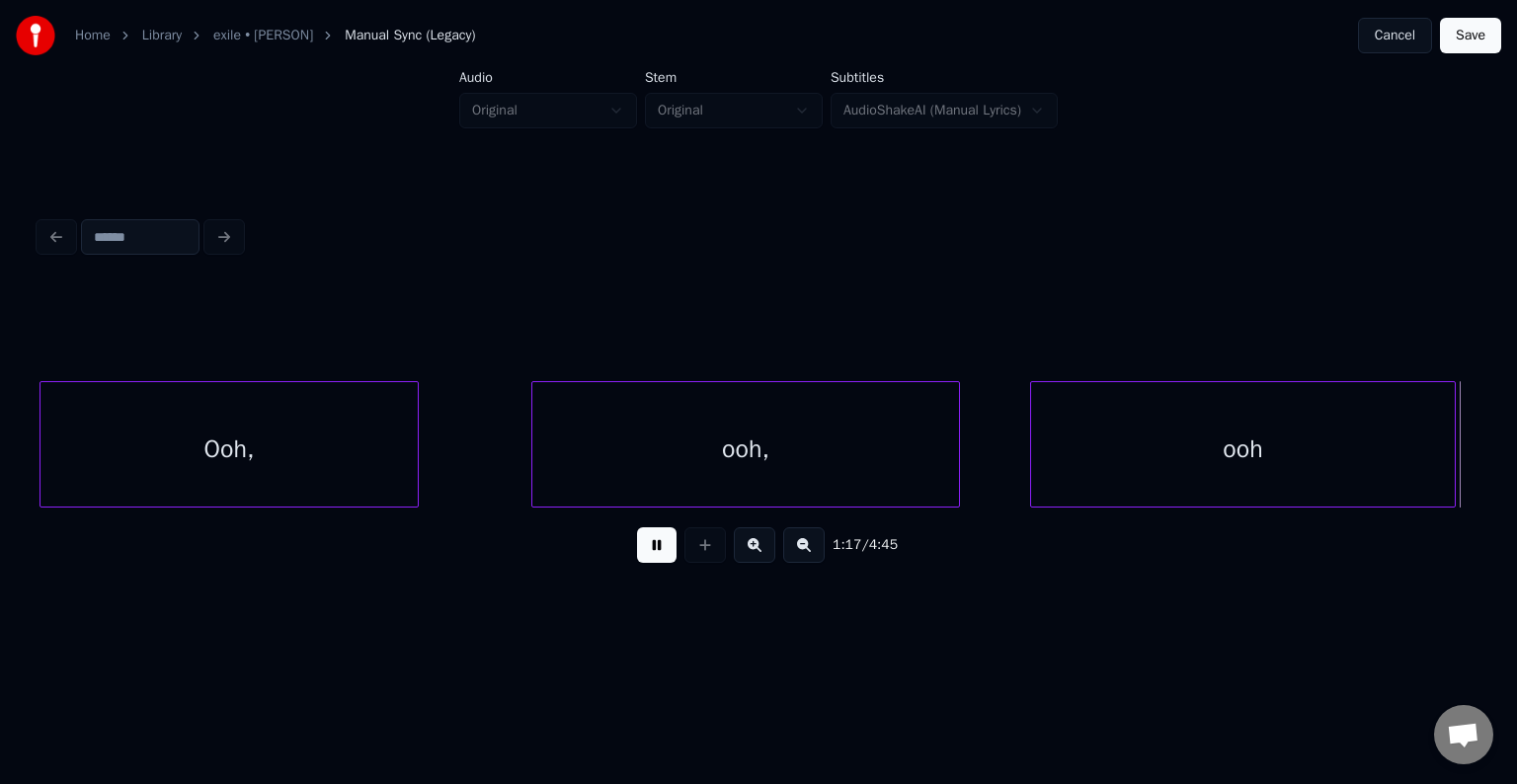 scroll, scrollTop: 0, scrollLeft: 11441, axis: horizontal 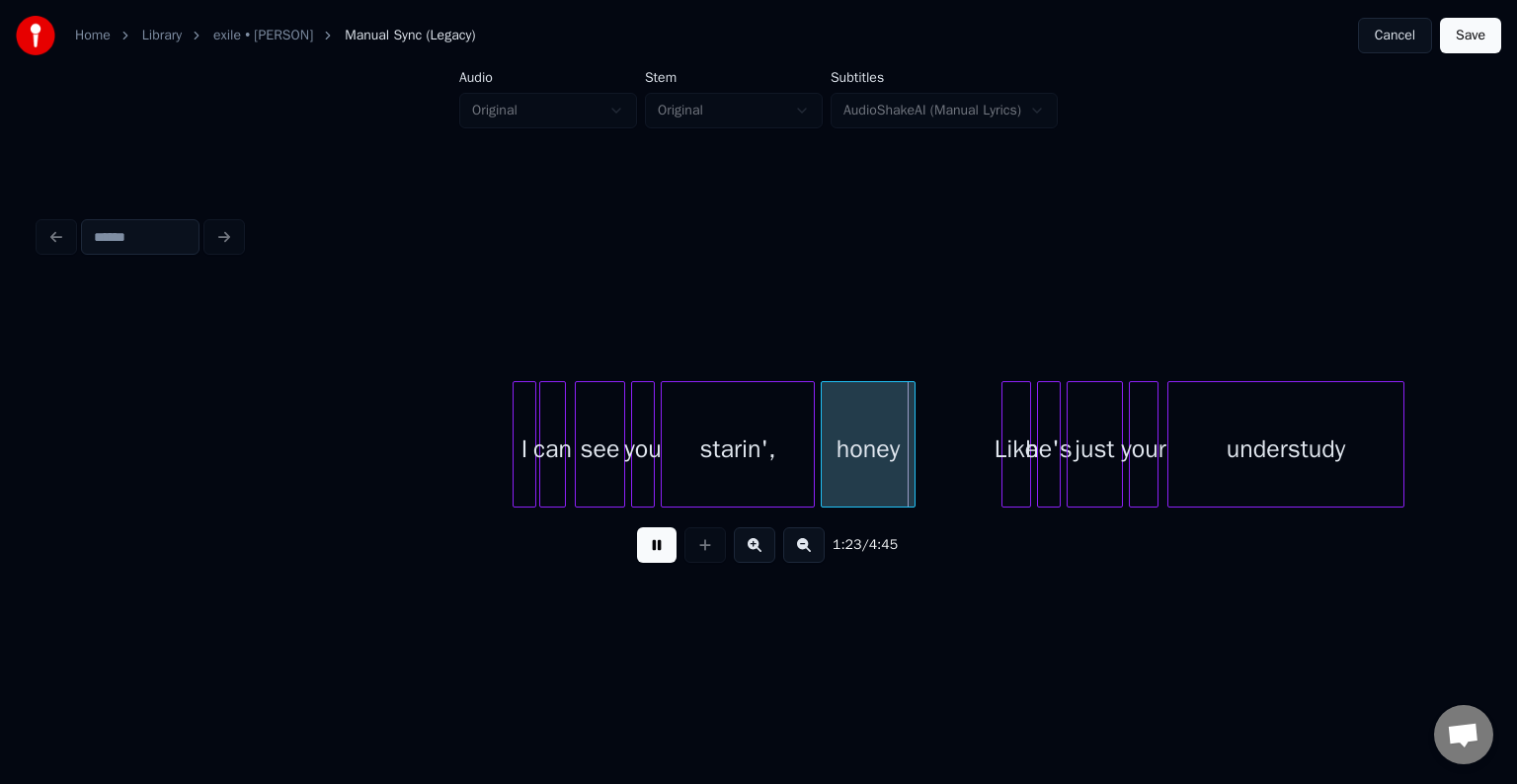 click at bounding box center (657, 545) 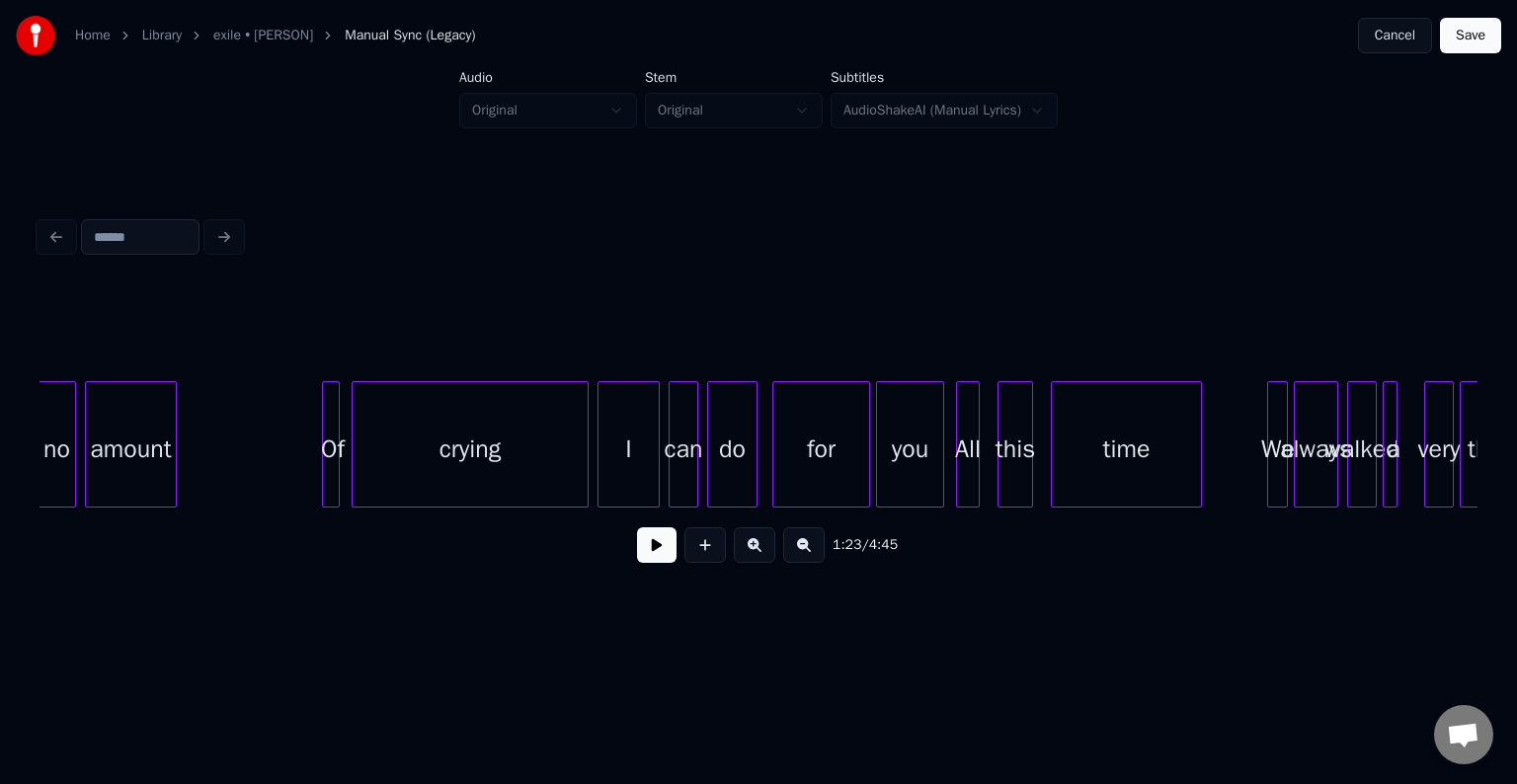 scroll, scrollTop: 0, scrollLeft: 31667, axis: horizontal 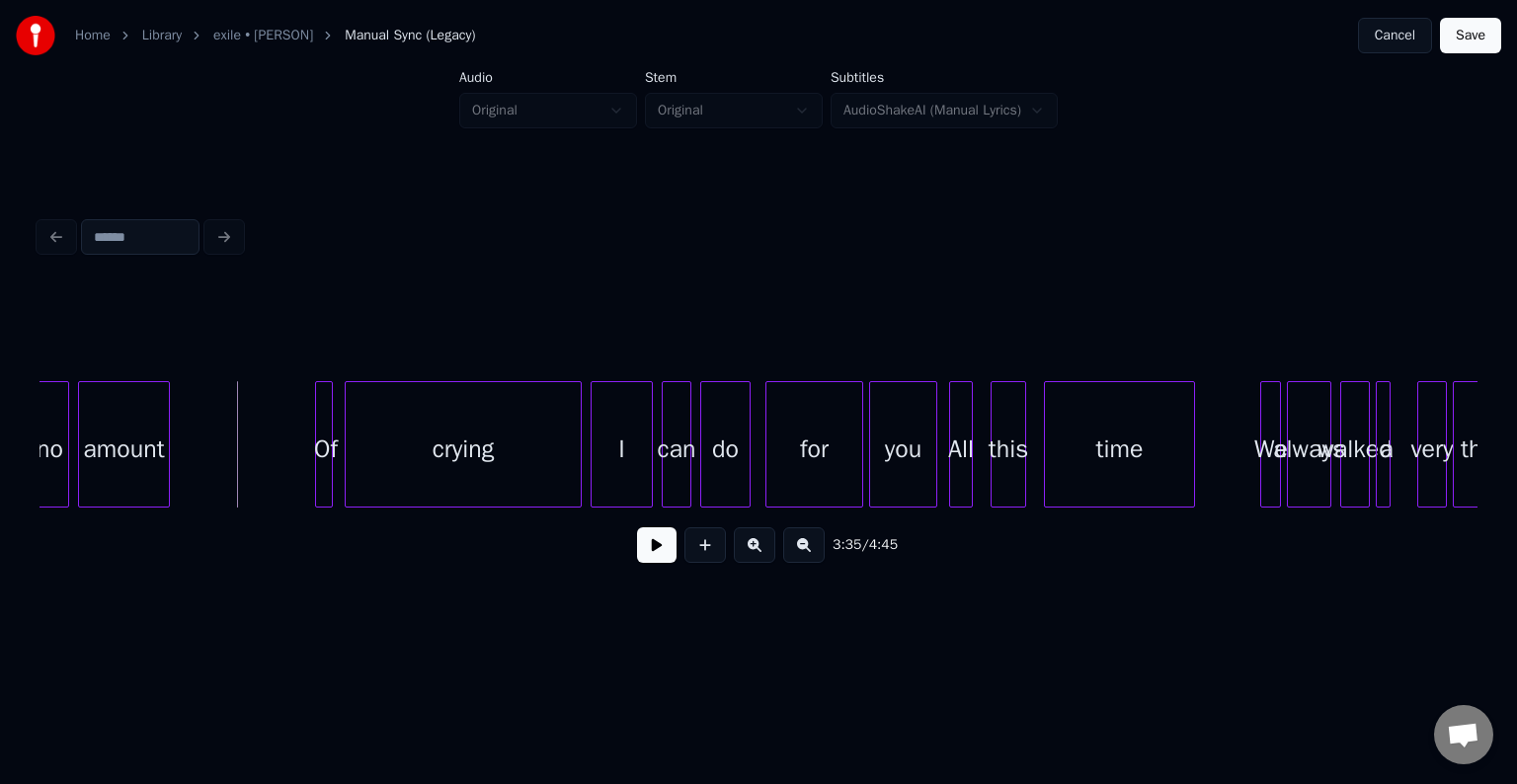 click at bounding box center [657, 545] 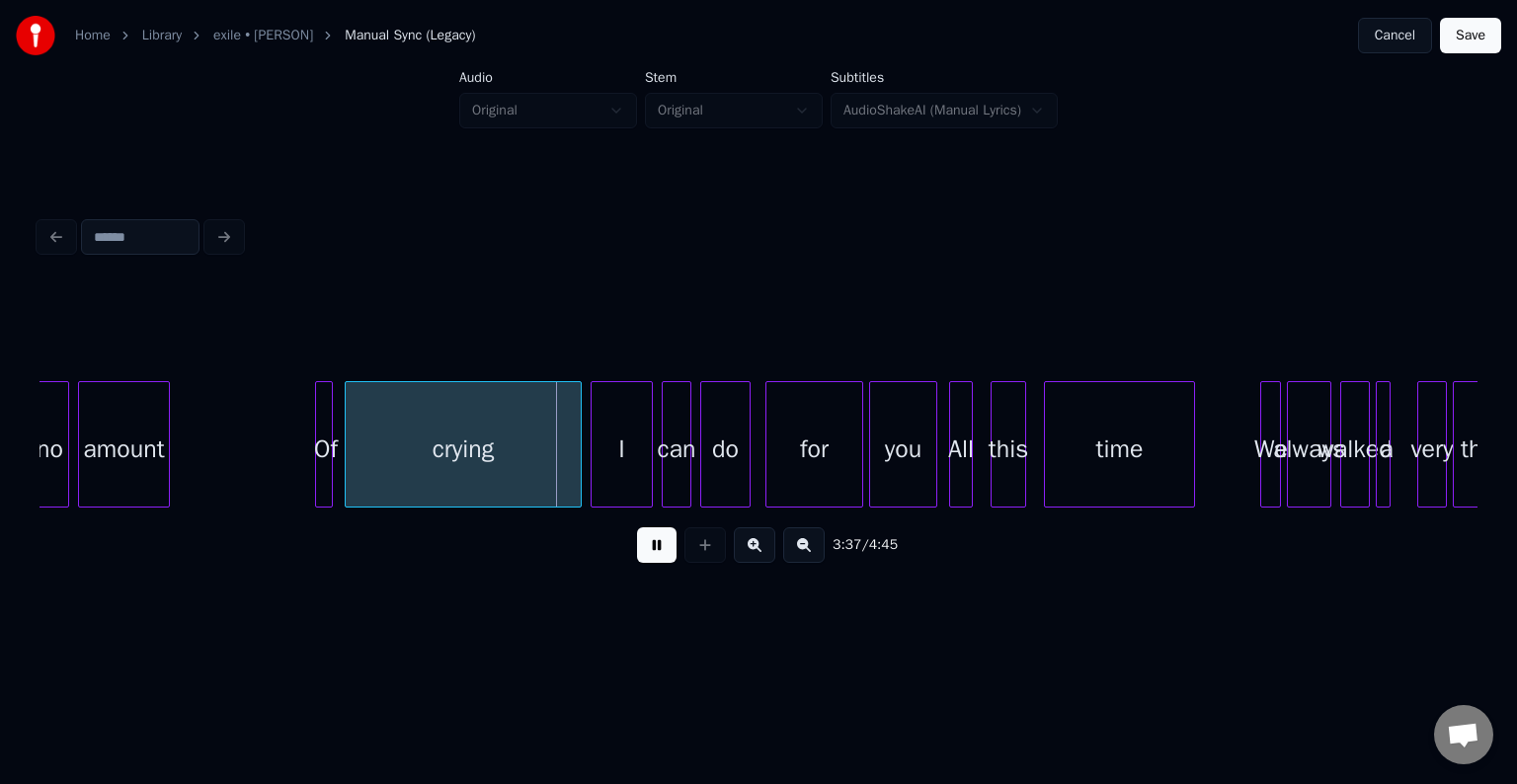 drag, startPoint x: 660, startPoint y: 549, endPoint x: 380, endPoint y: 478, distance: 288.8616 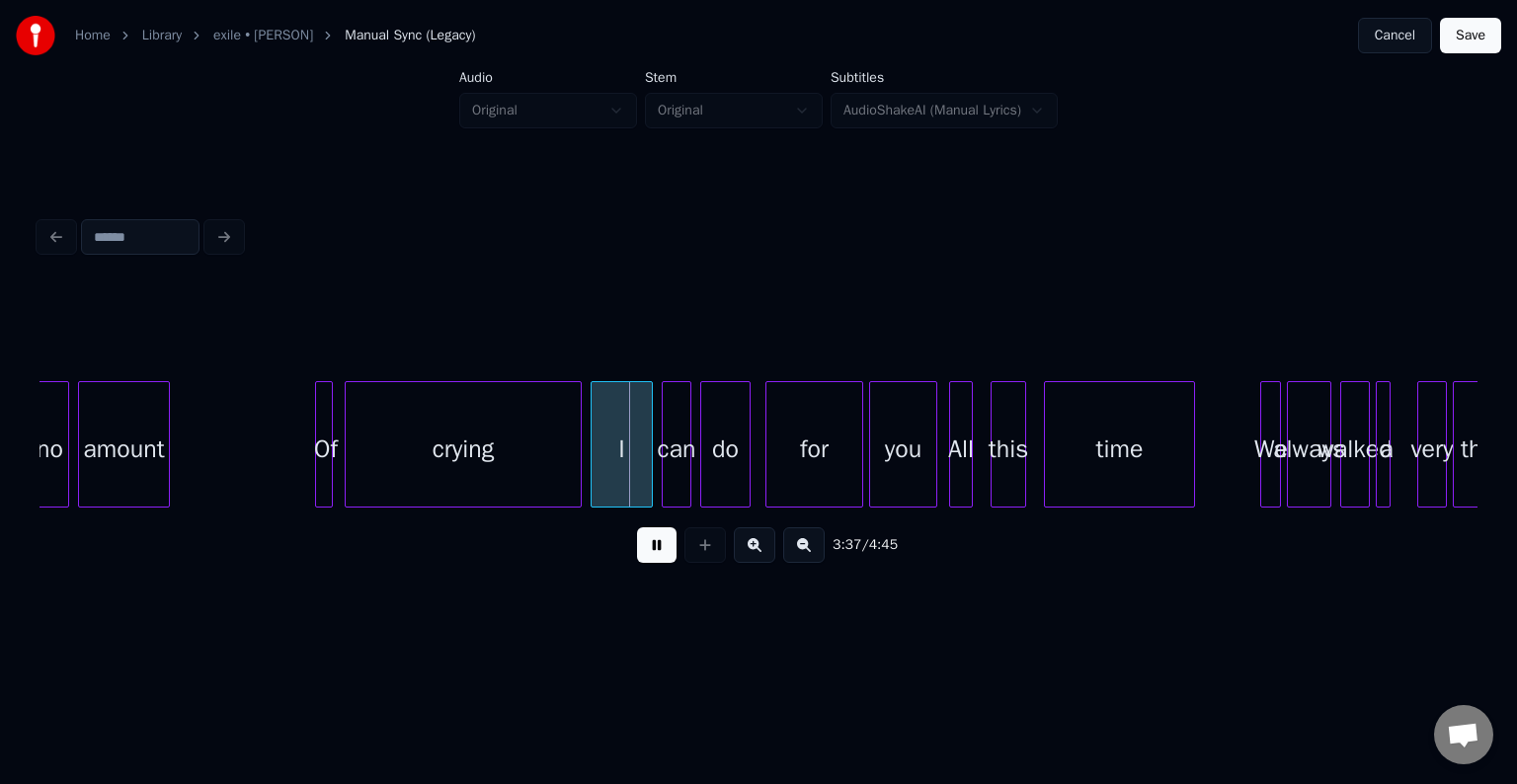 click on "amount" at bounding box center [123, 449] 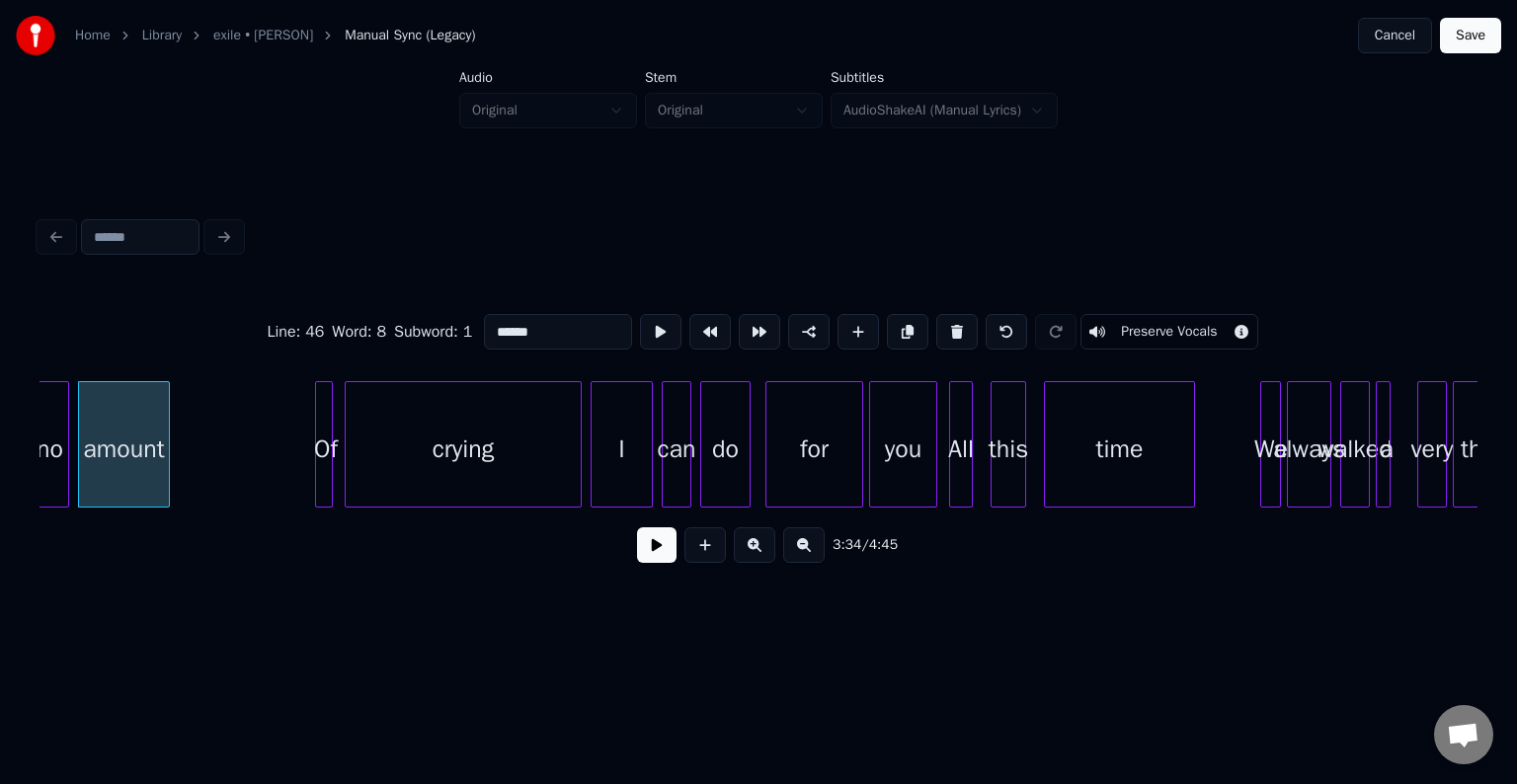 click at bounding box center [657, 545] 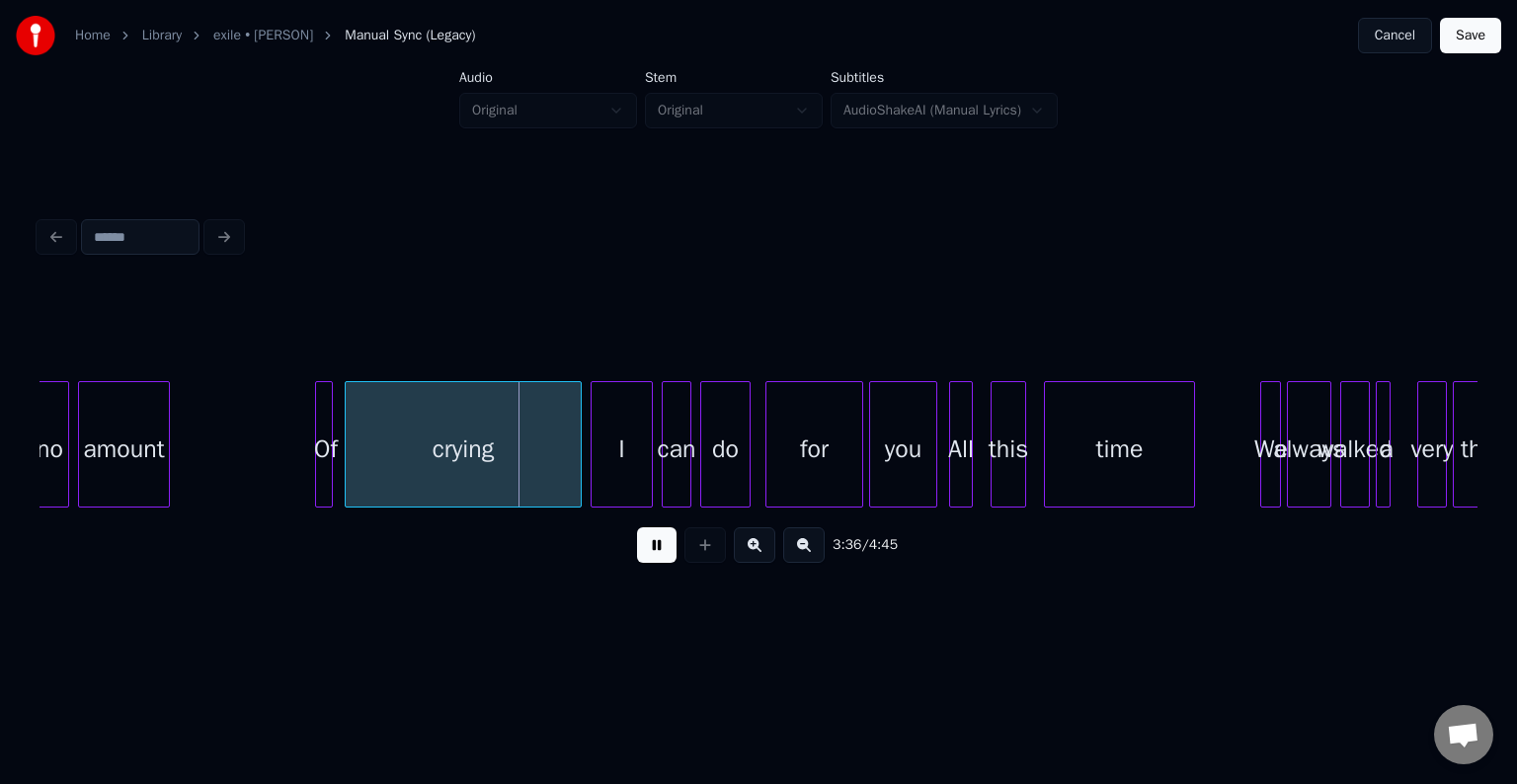 click at bounding box center (657, 545) 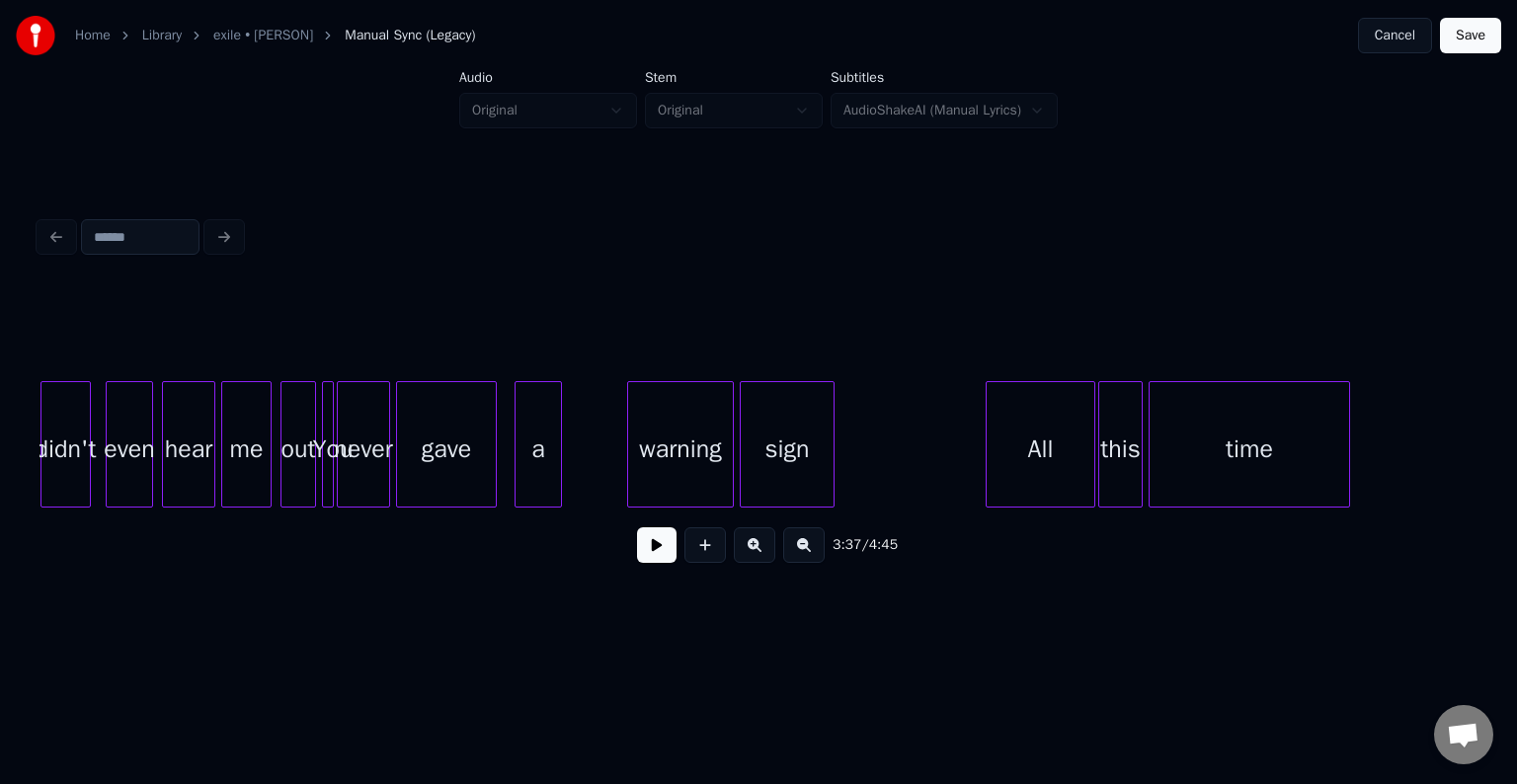 scroll, scrollTop: 0, scrollLeft: 33406, axis: horizontal 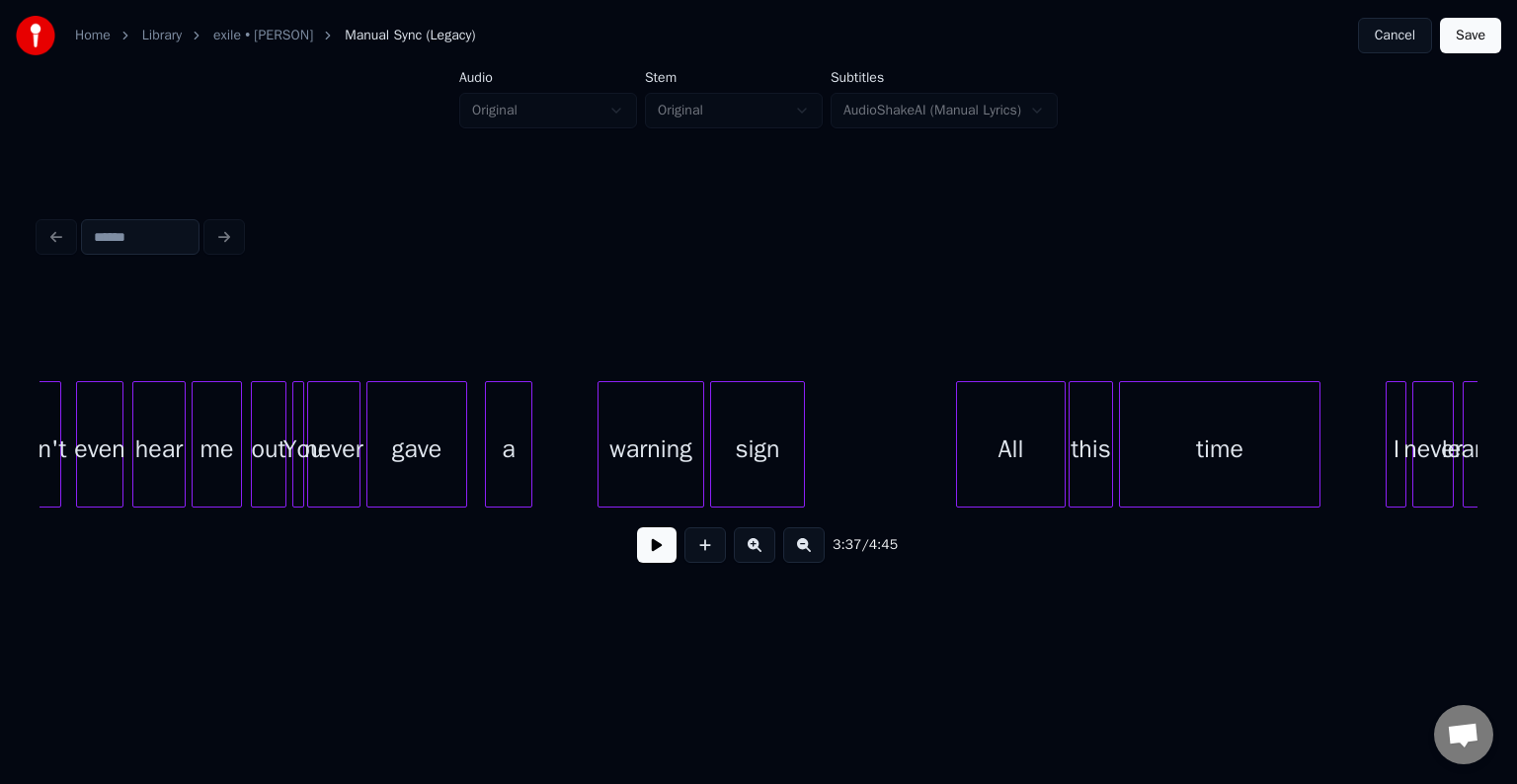 click on "gave" at bounding box center [417, 449] 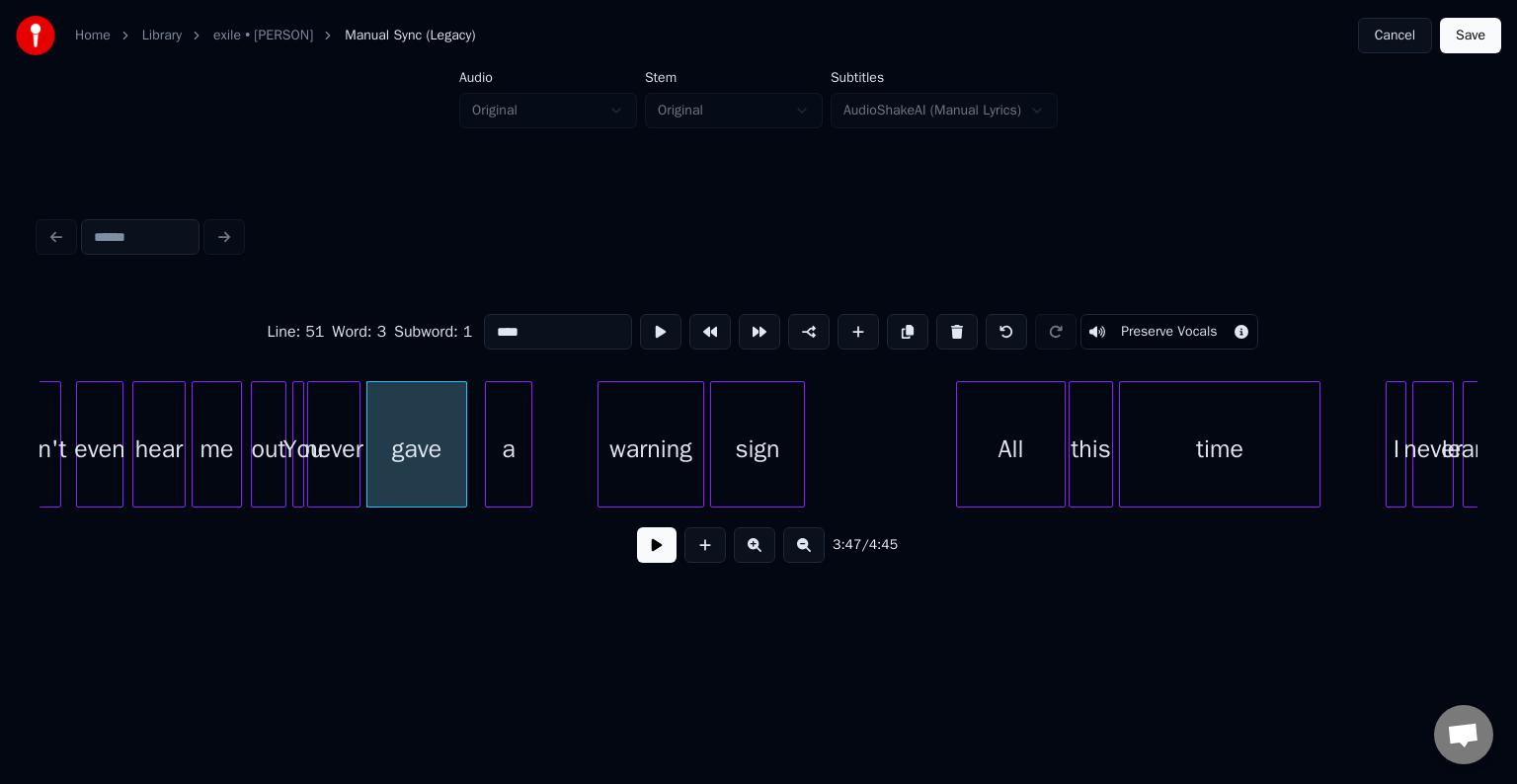 click at bounding box center [657, 545] 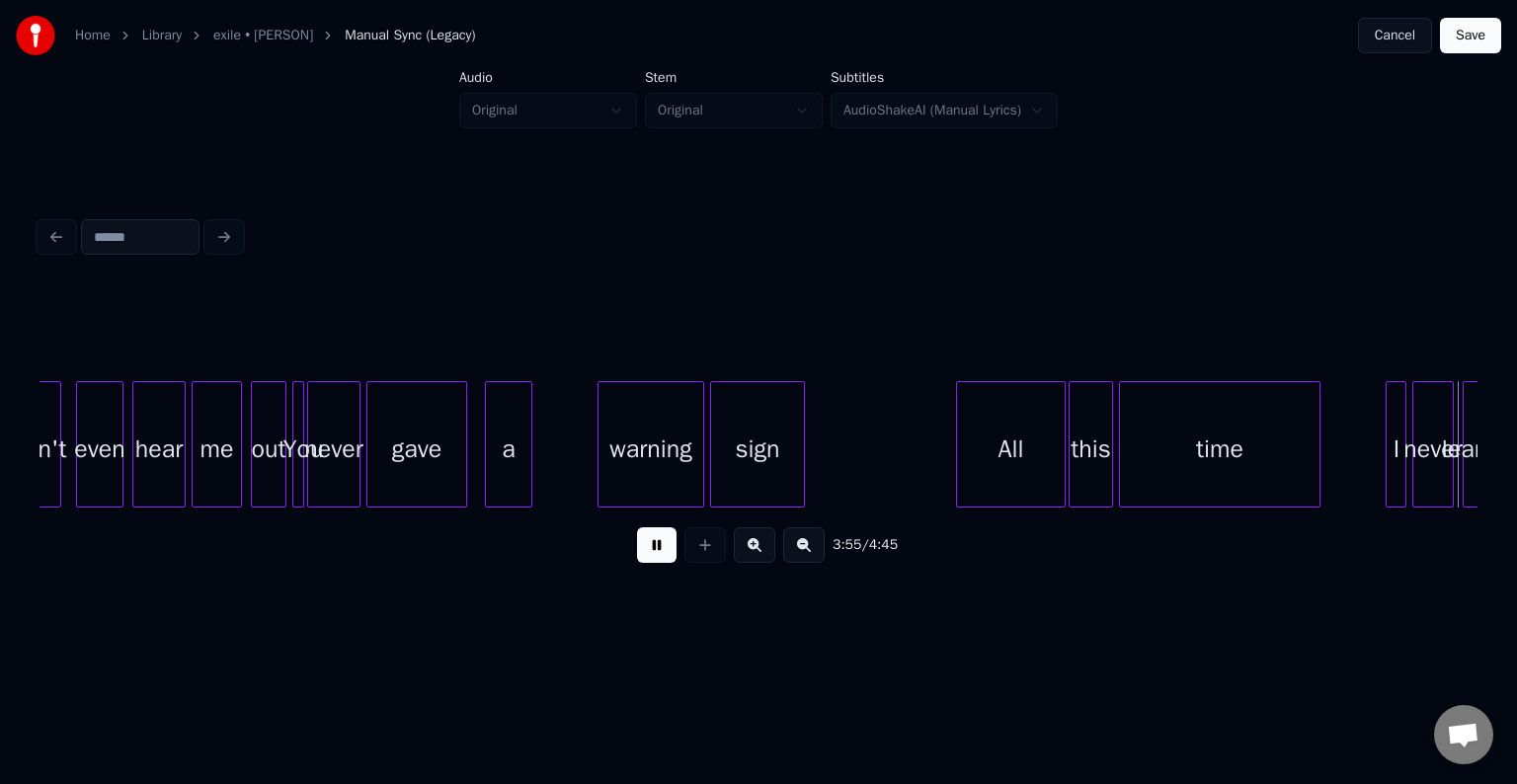 scroll, scrollTop: 0, scrollLeft: 34845, axis: horizontal 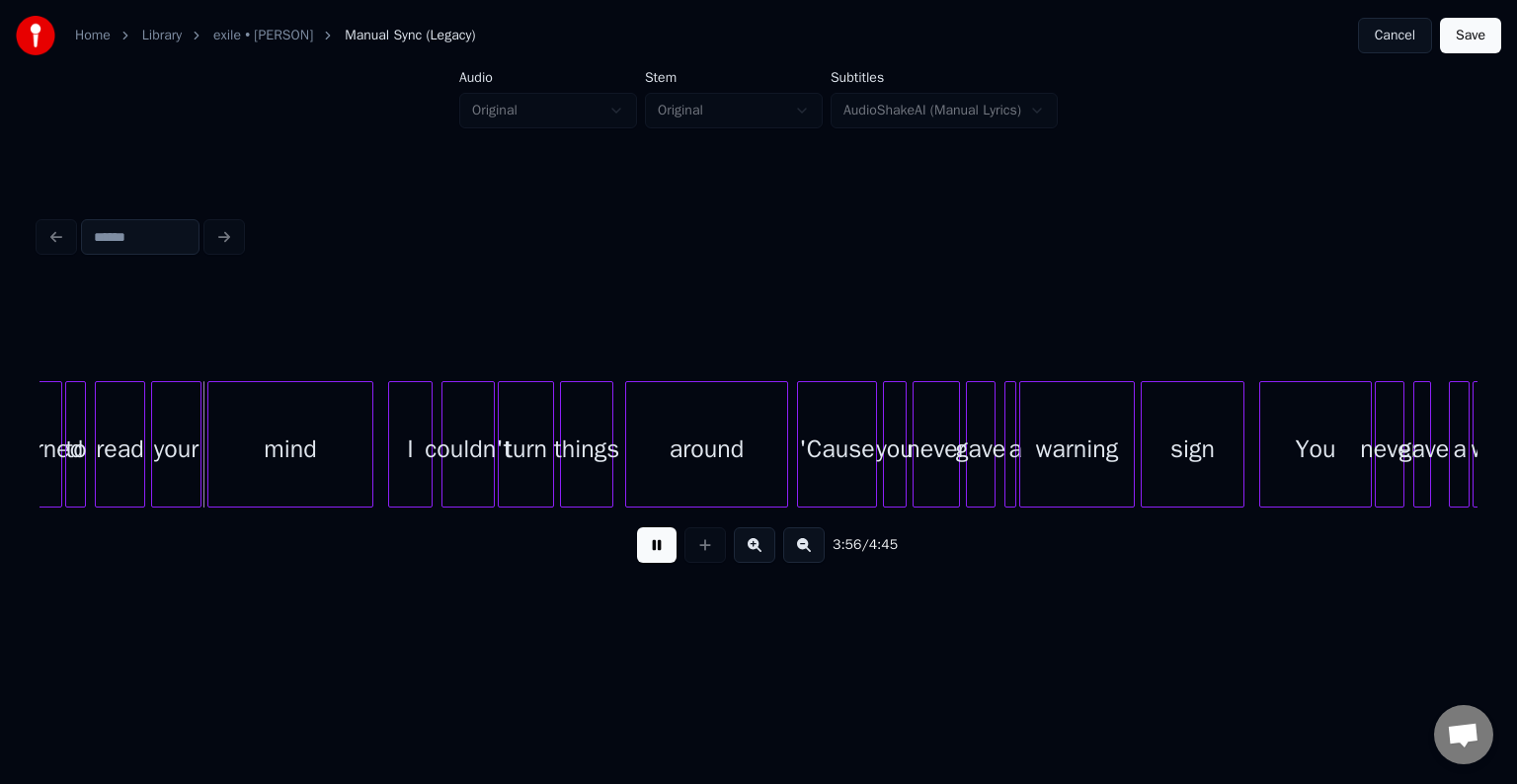 click at bounding box center (657, 545) 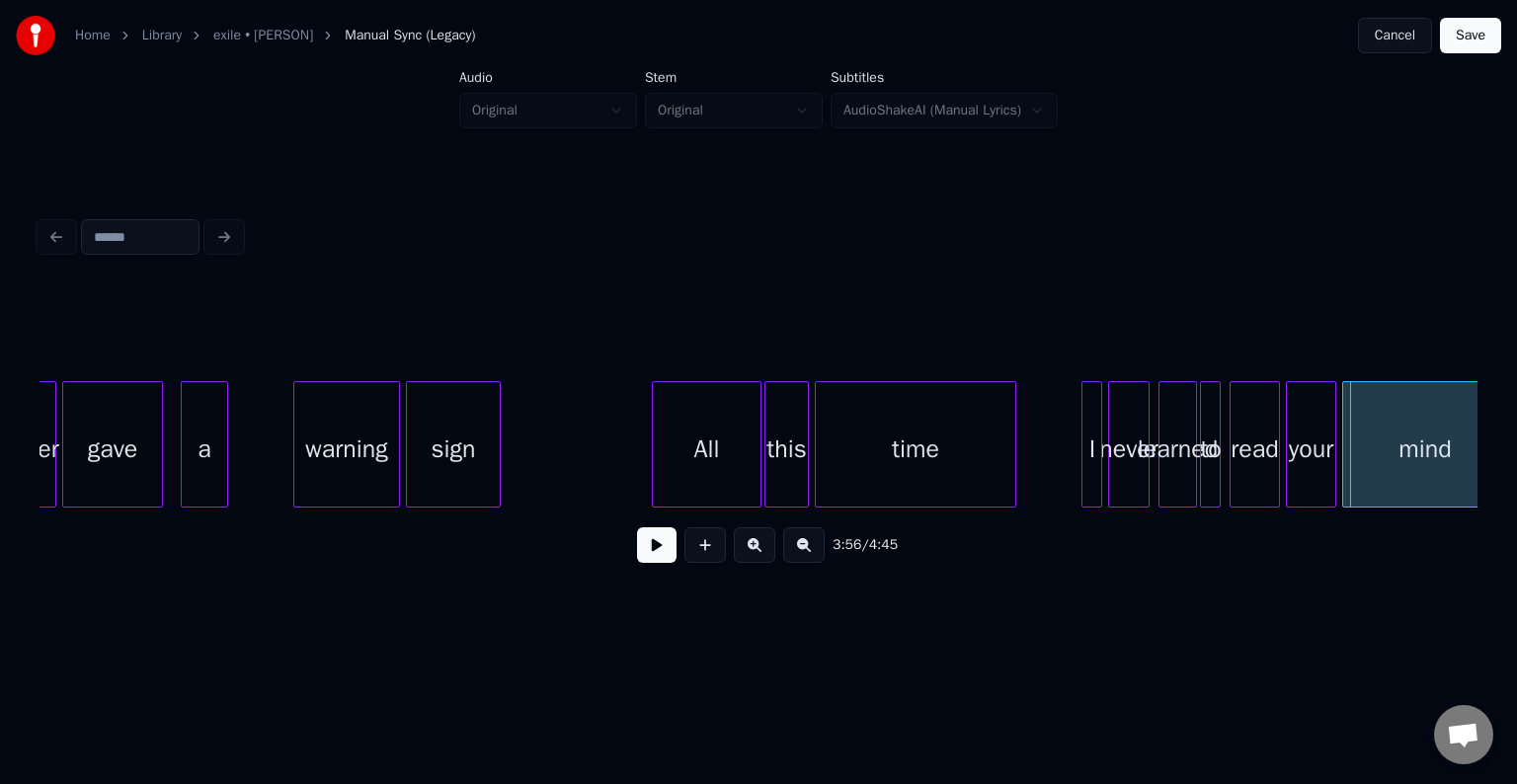 scroll, scrollTop: 0, scrollLeft: 33659, axis: horizontal 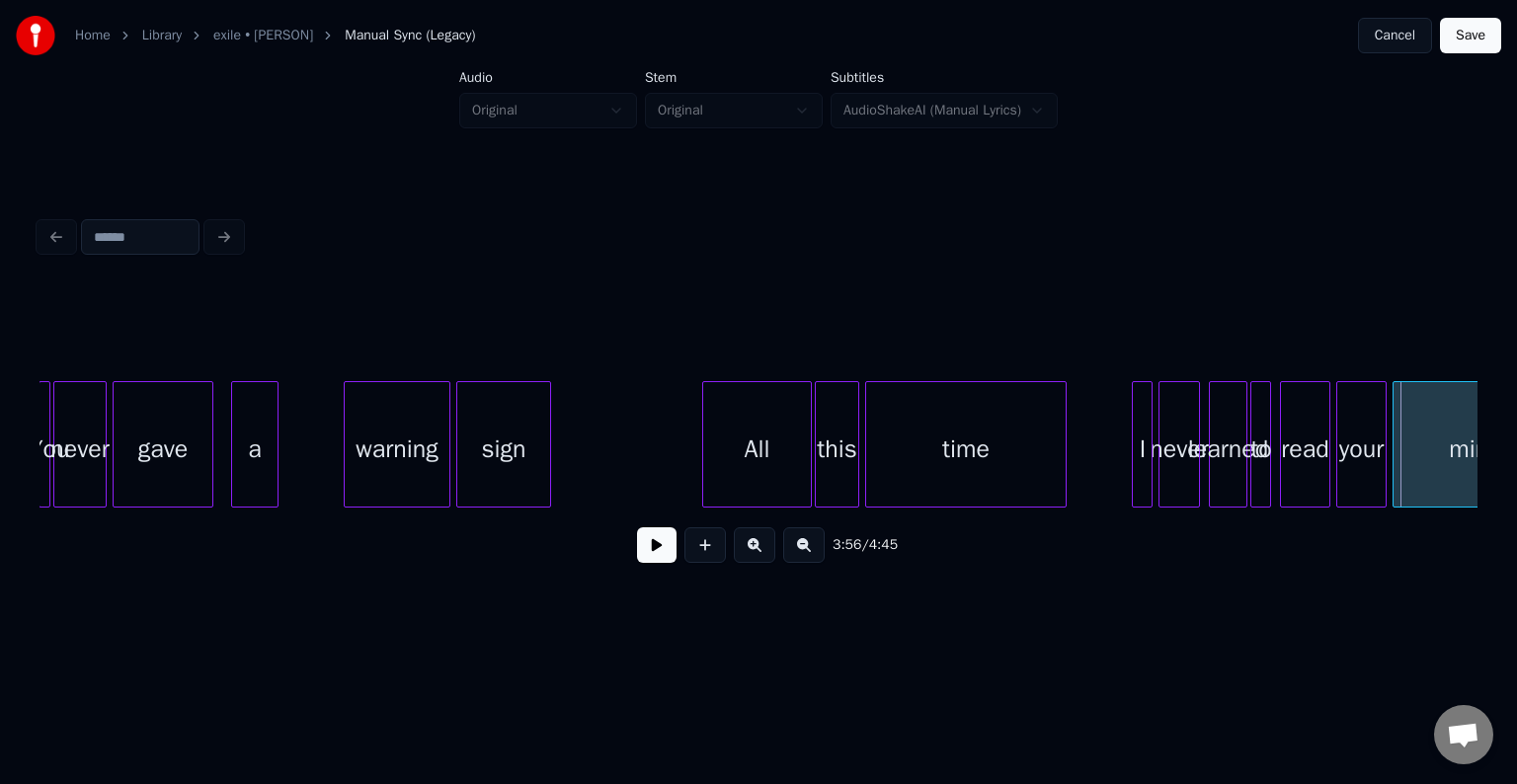 click at bounding box center (57, 444) 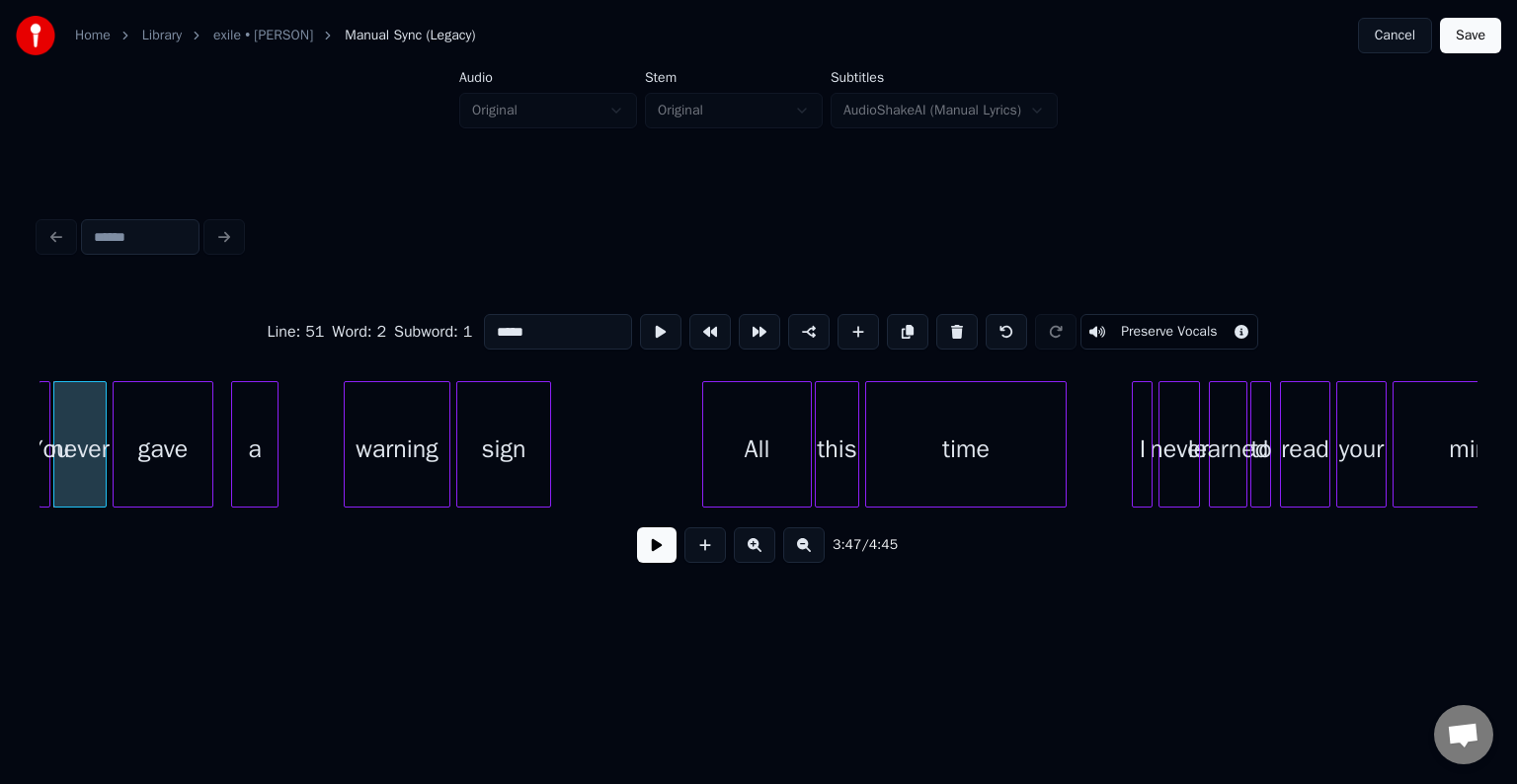click at bounding box center (657, 545) 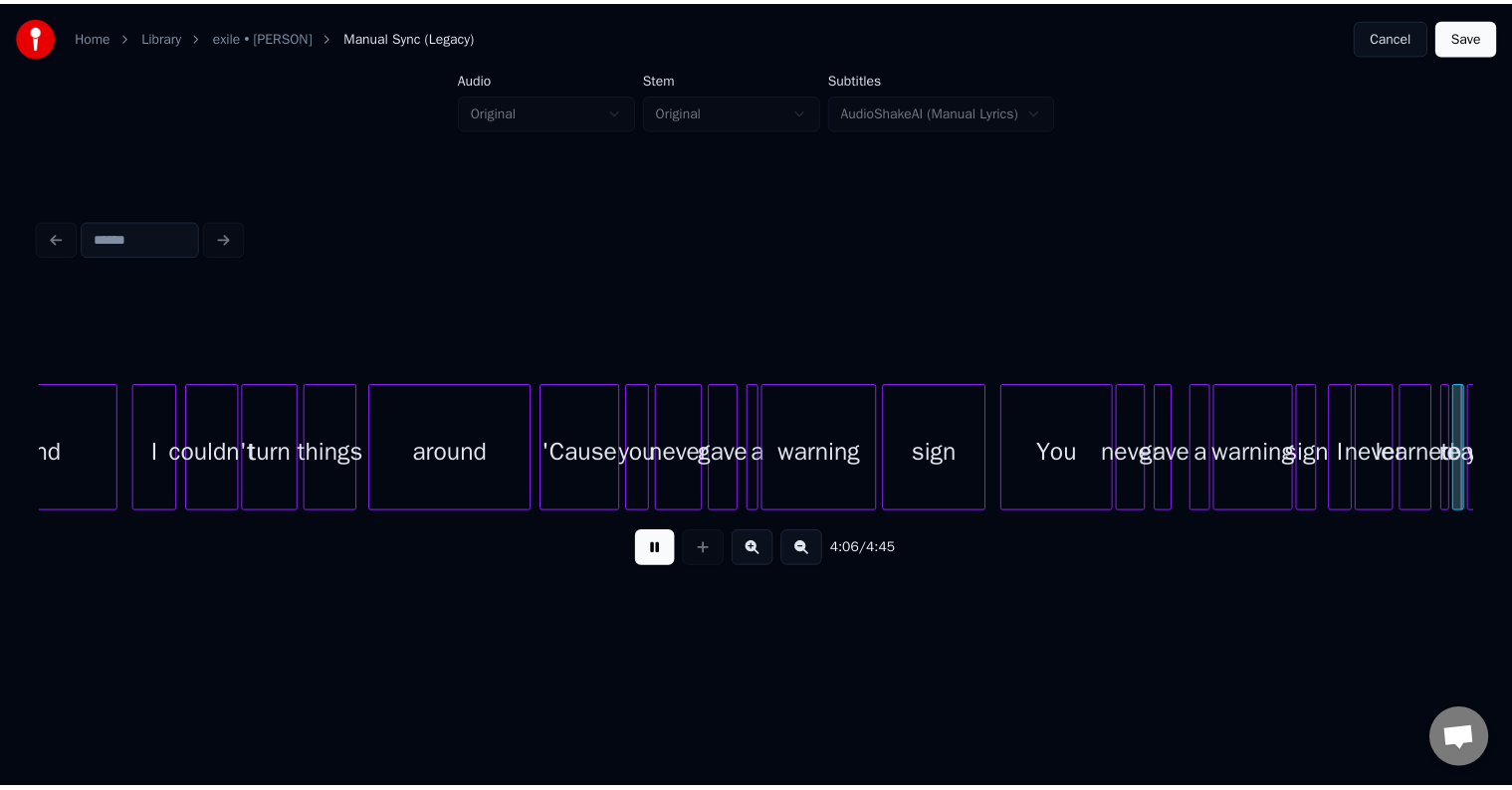 scroll, scrollTop: 0, scrollLeft: 36826, axis: horizontal 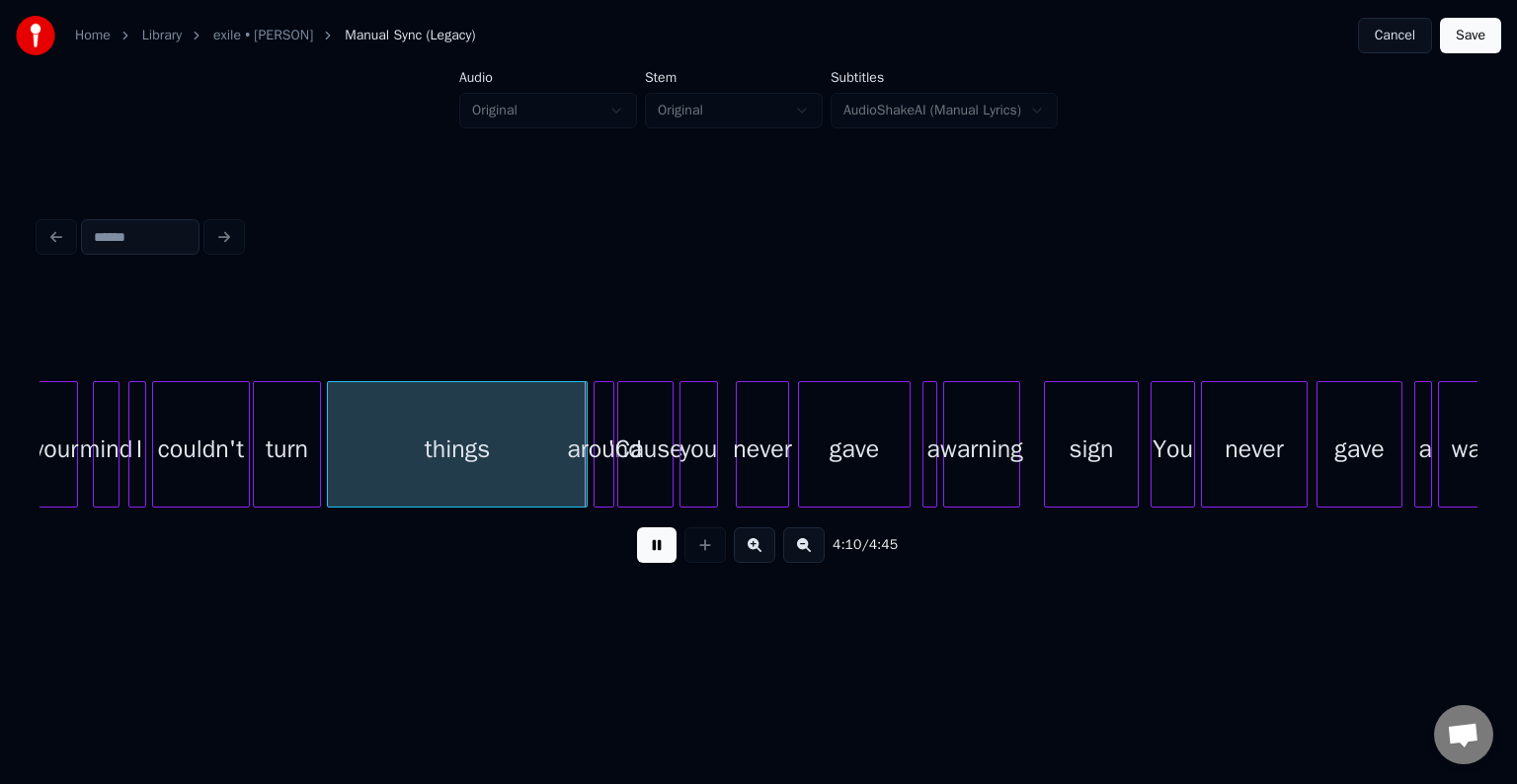 click at bounding box center [657, 545] 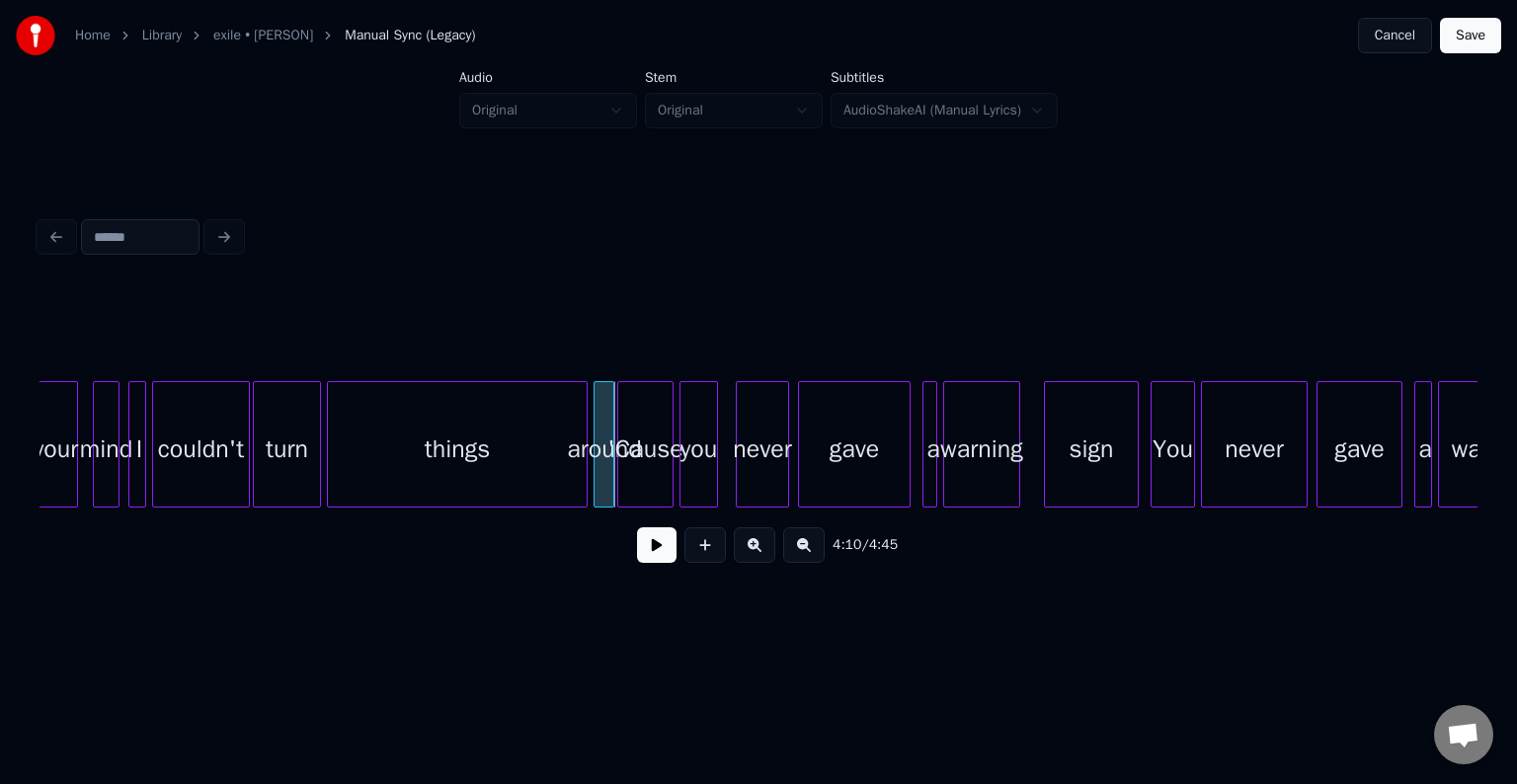 click on "Cancel" at bounding box center (1395, 36) 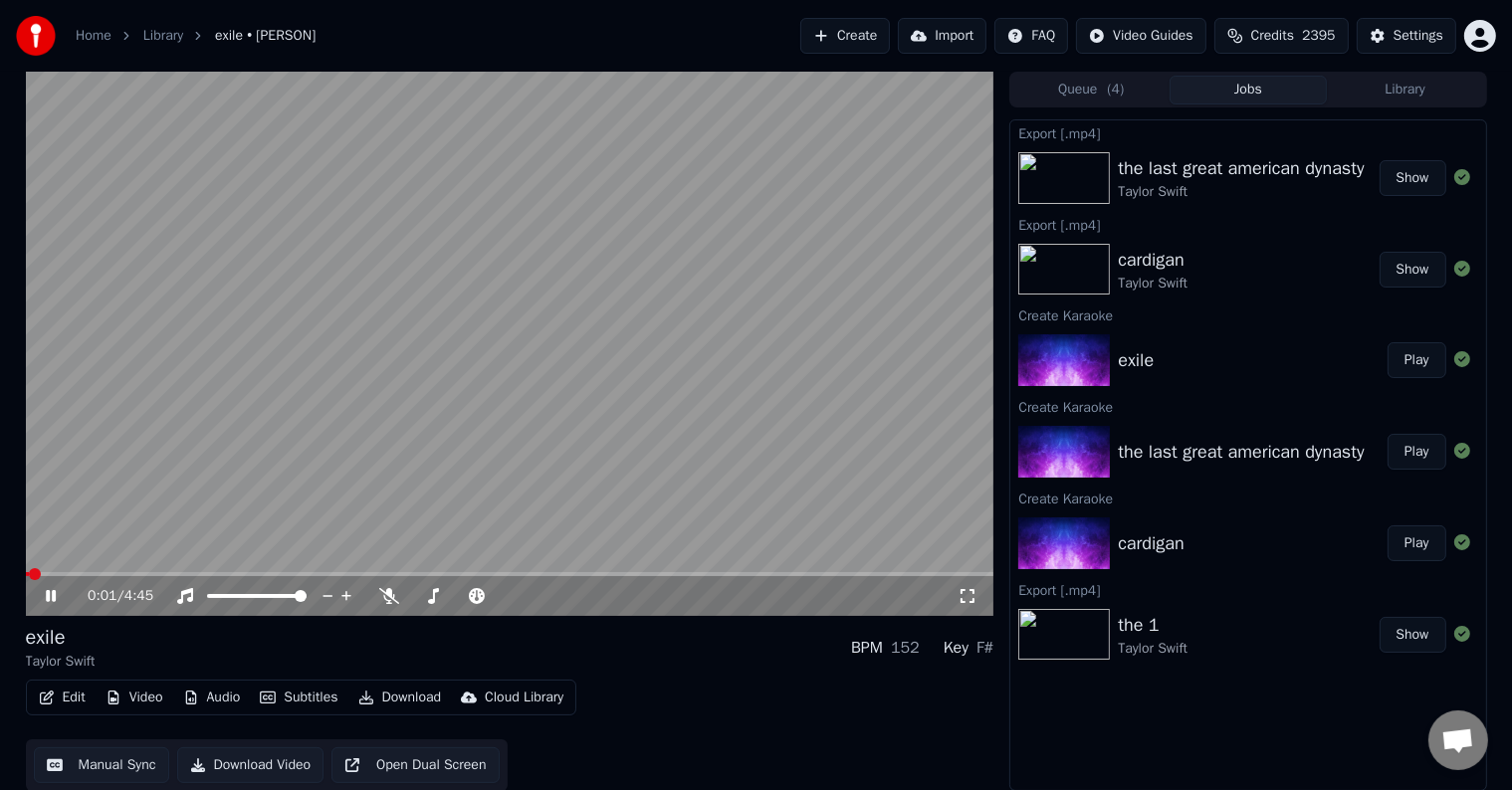 click 